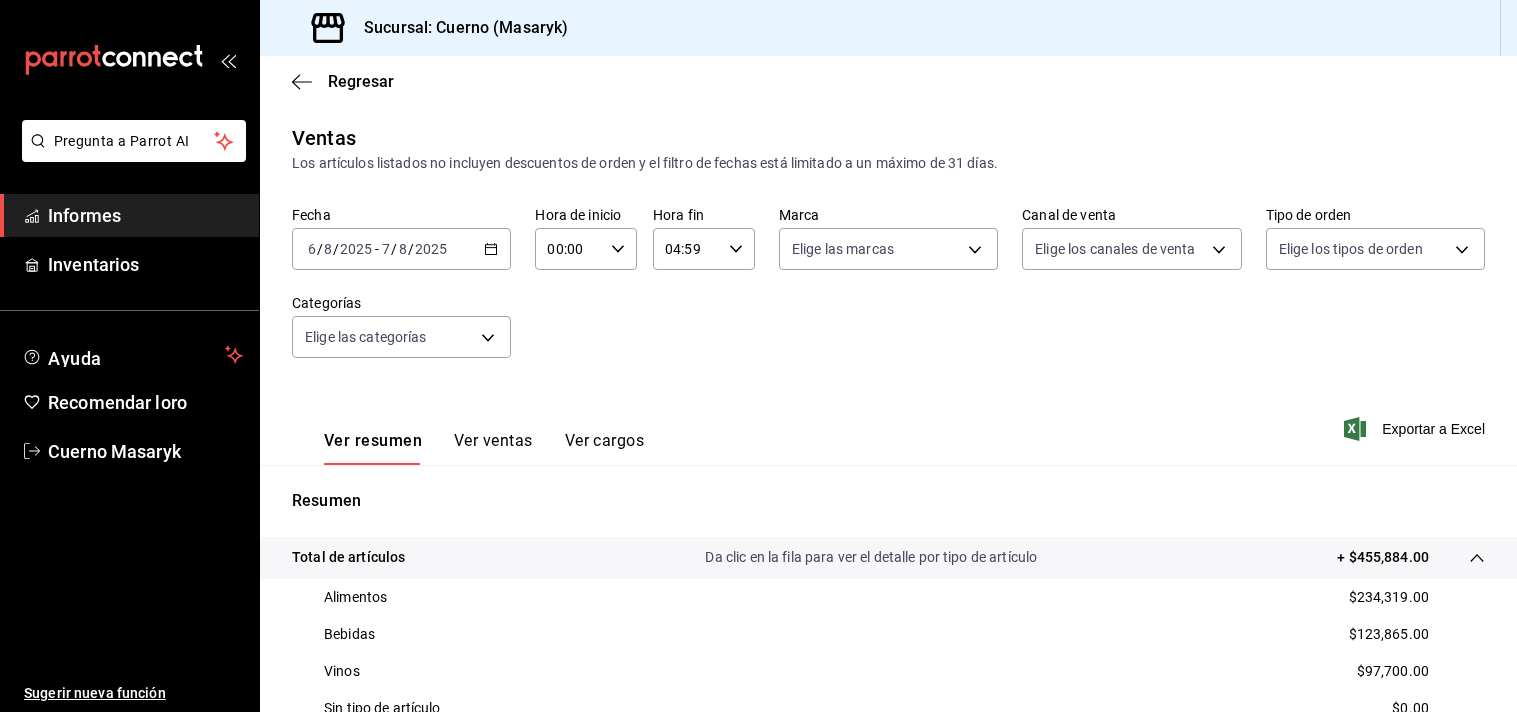 scroll, scrollTop: 0, scrollLeft: 0, axis: both 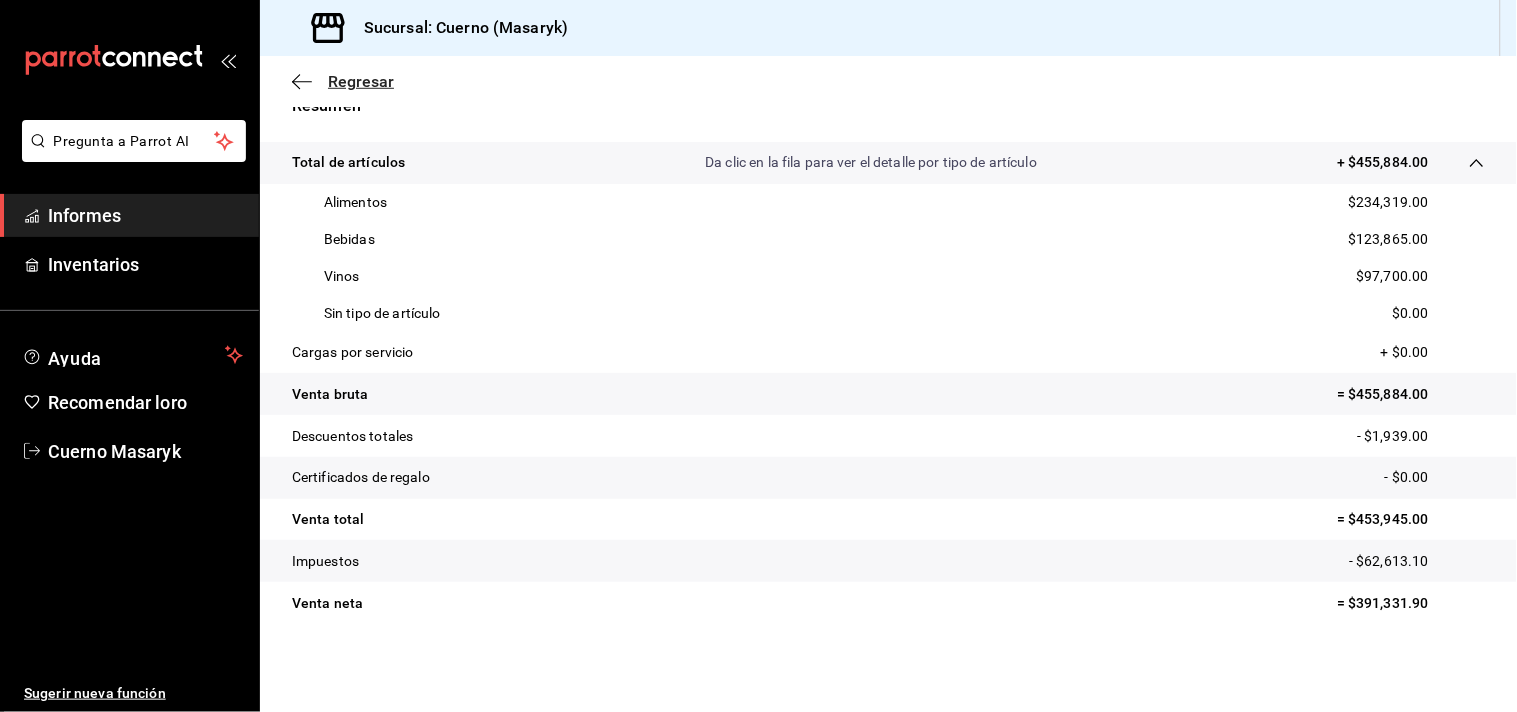 click on "Regresar" at bounding box center [361, 81] 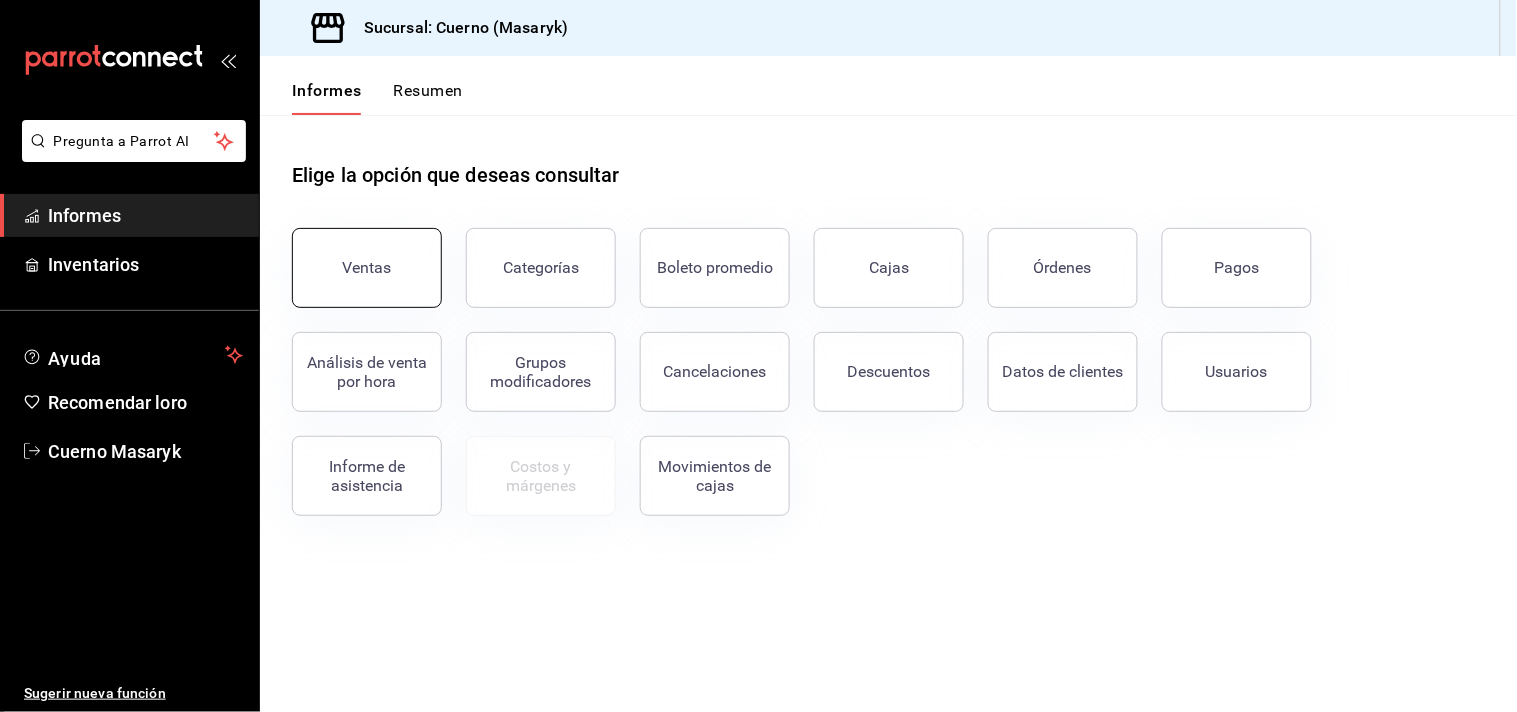 click on "Ventas" at bounding box center (367, 267) 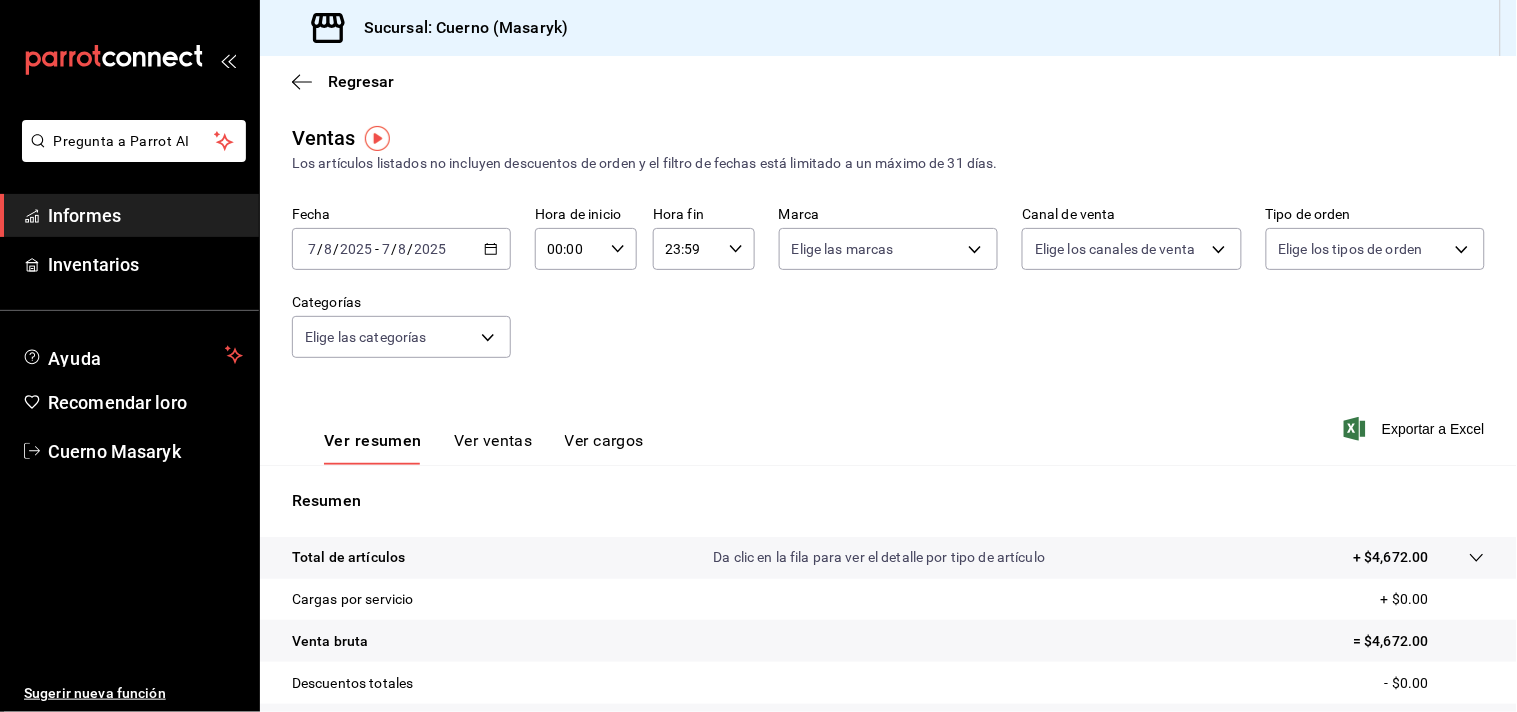 click 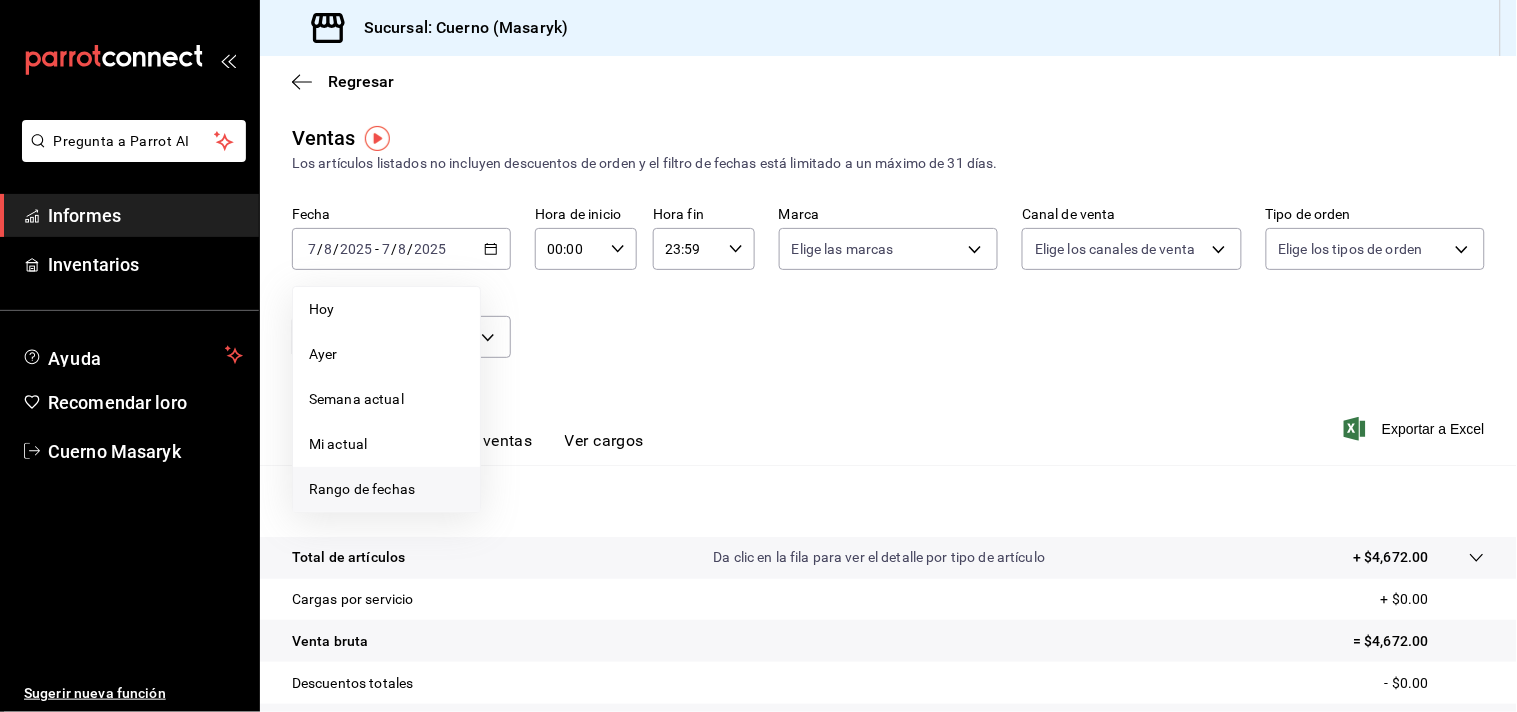 click on "Rango de fechas" at bounding box center [362, 489] 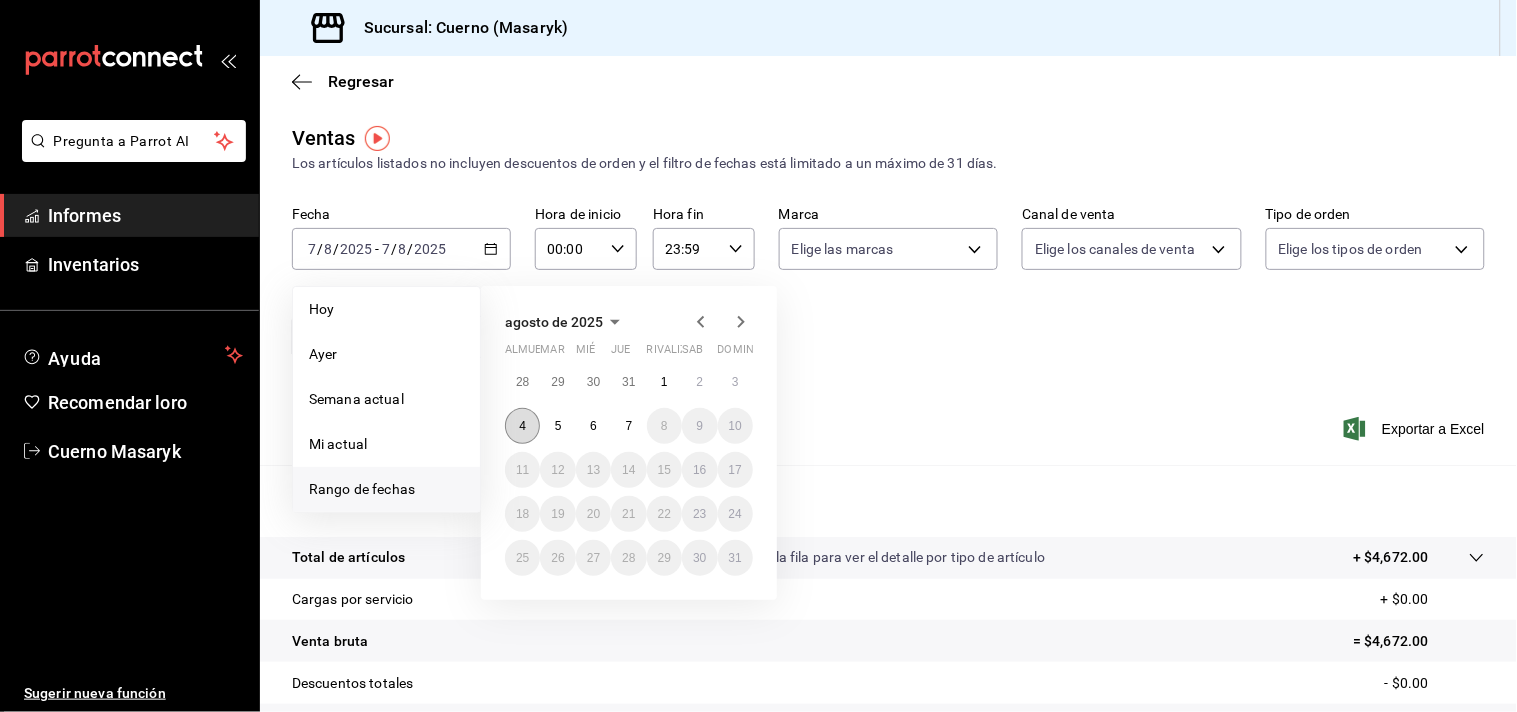 click on "4" at bounding box center [522, 426] 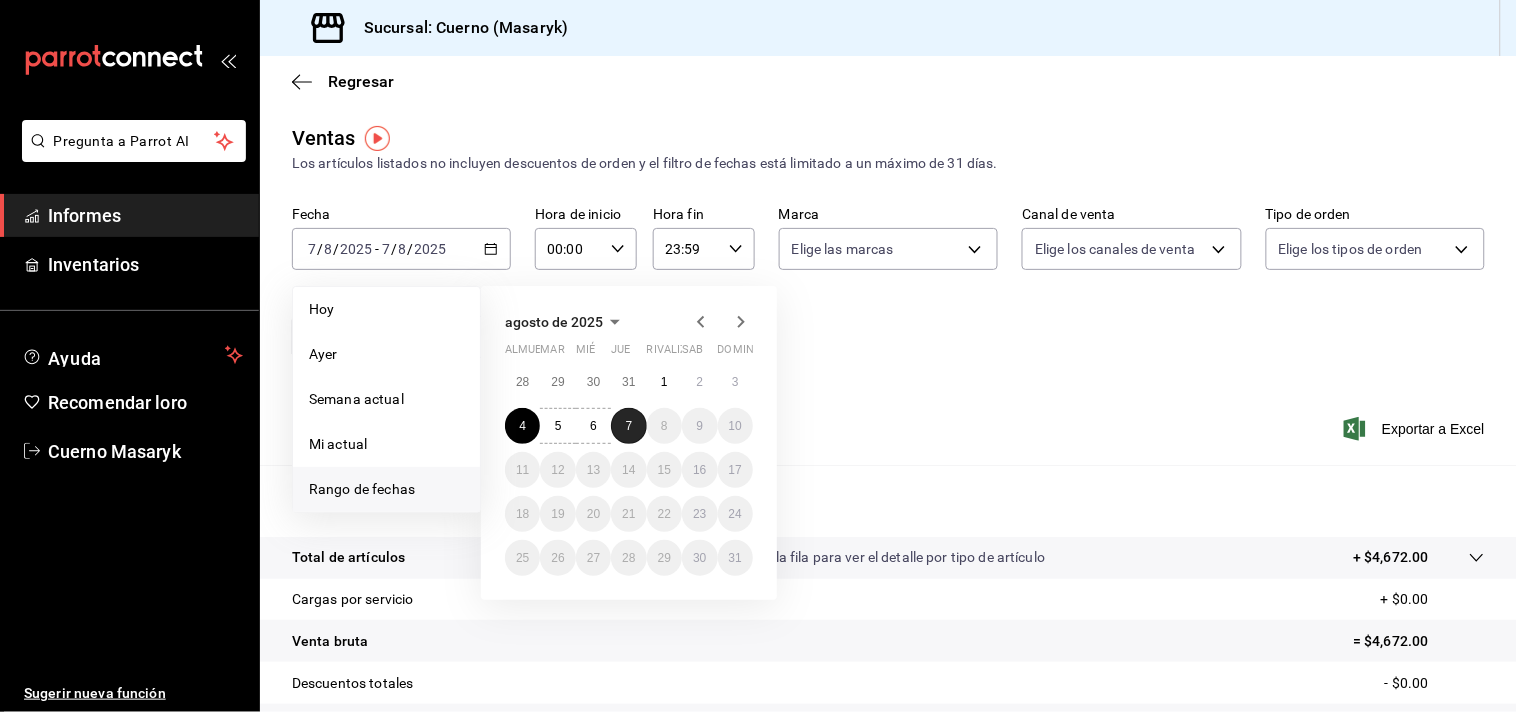 click on "7" at bounding box center (629, 426) 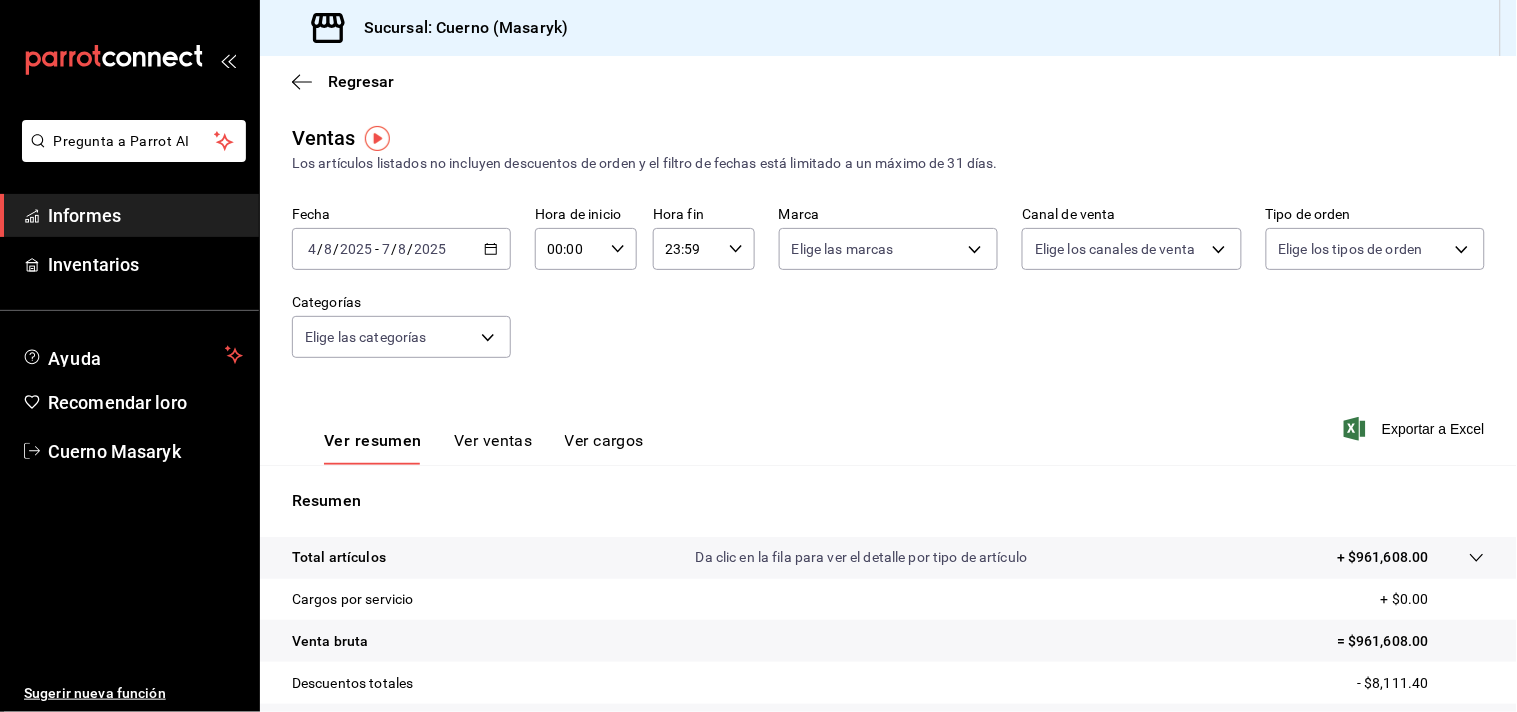 click on "00:00 Hora de inicio" at bounding box center (586, 249) 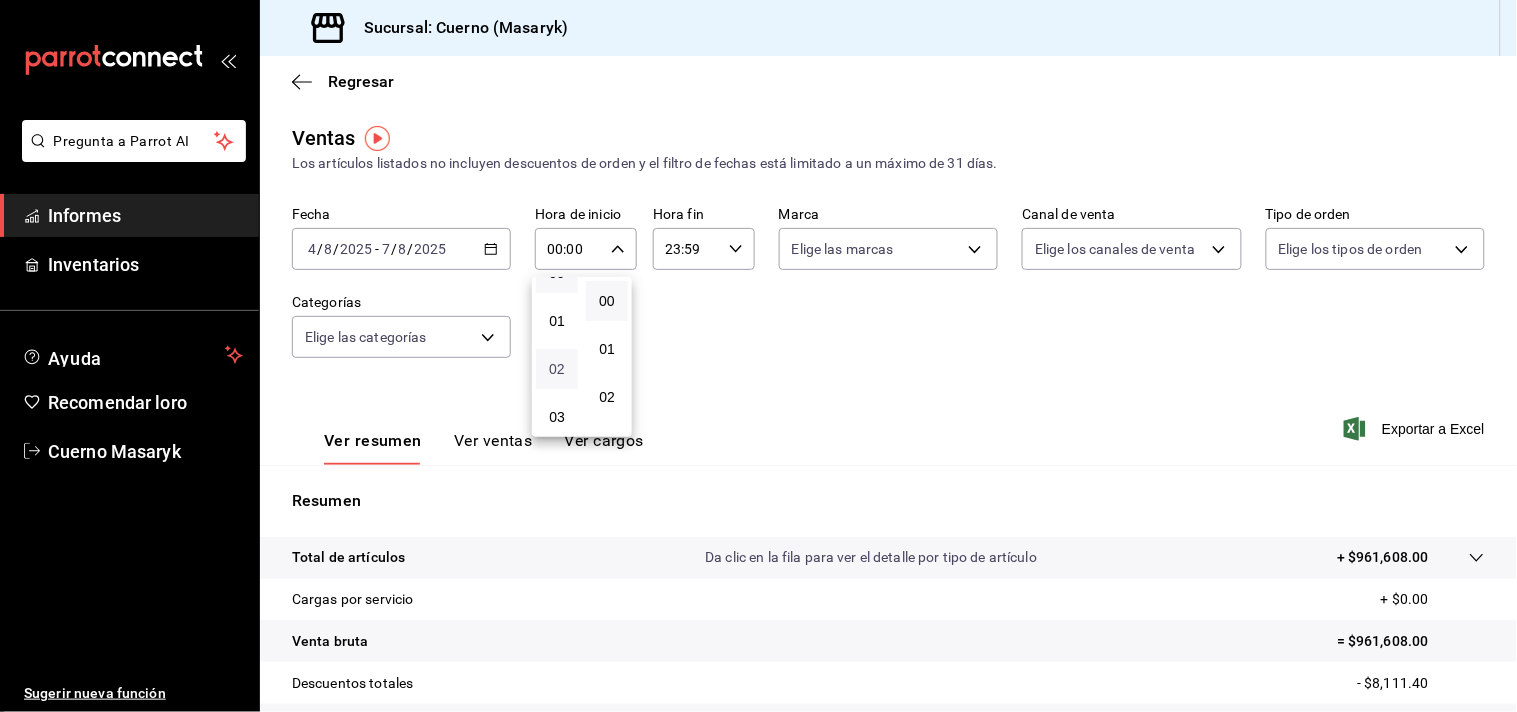 scroll, scrollTop: 111, scrollLeft: 0, axis: vertical 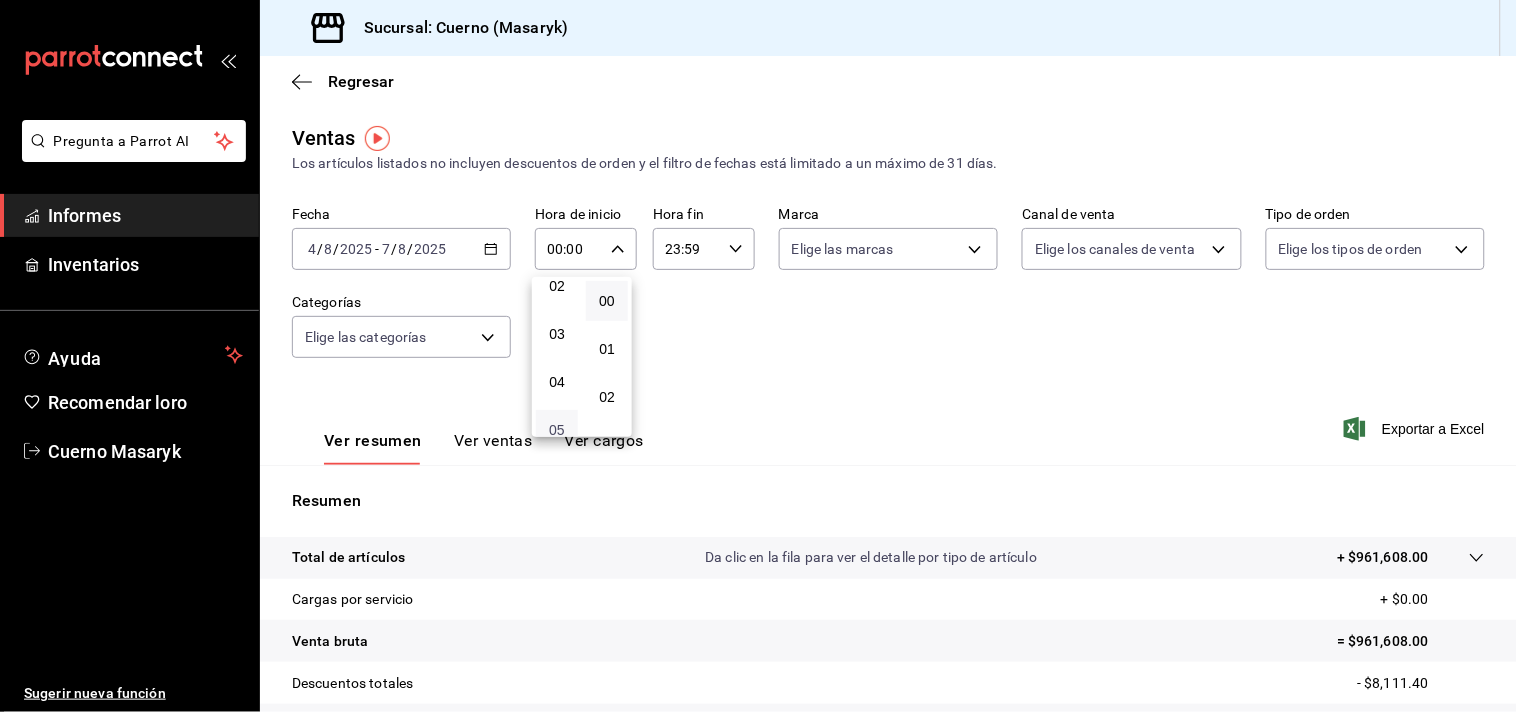 click on "05" at bounding box center (557, 430) 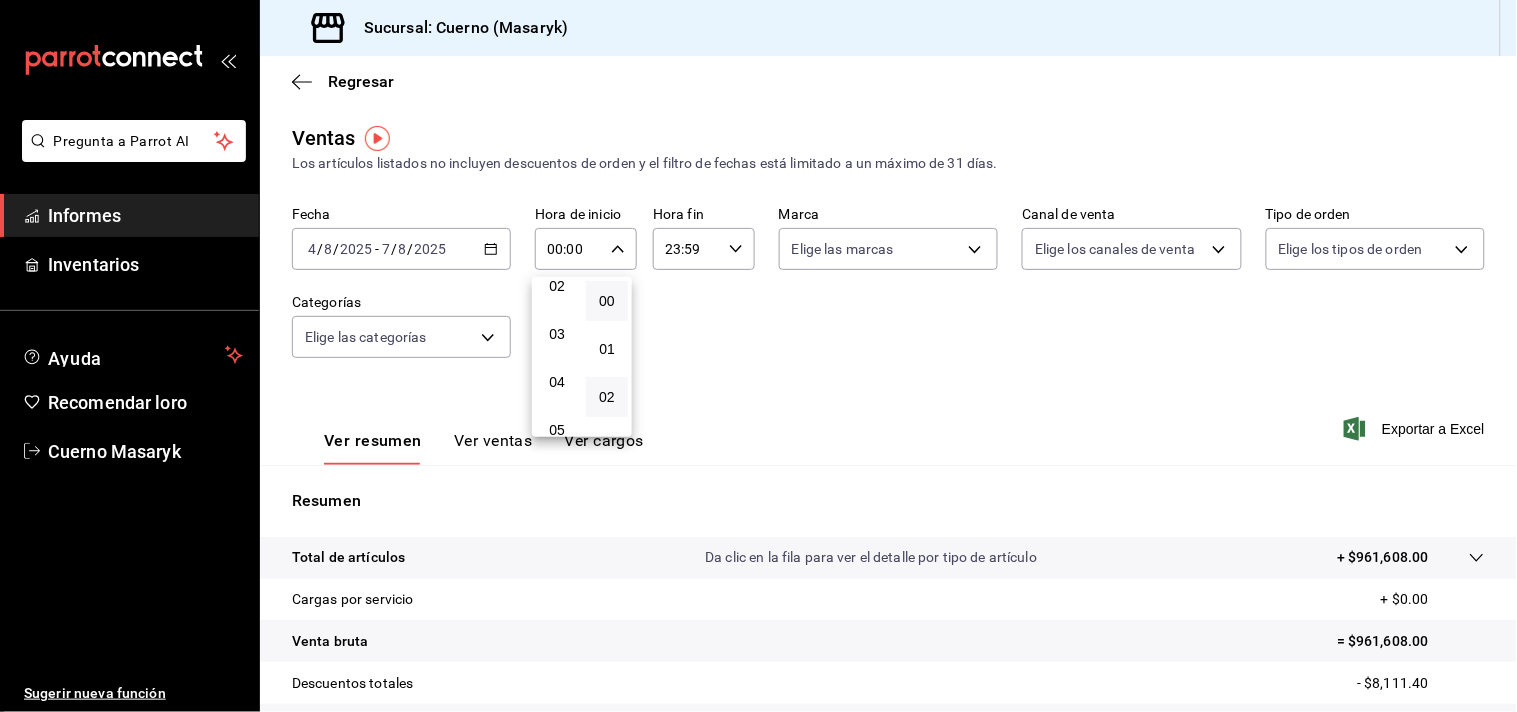 type on "05:00" 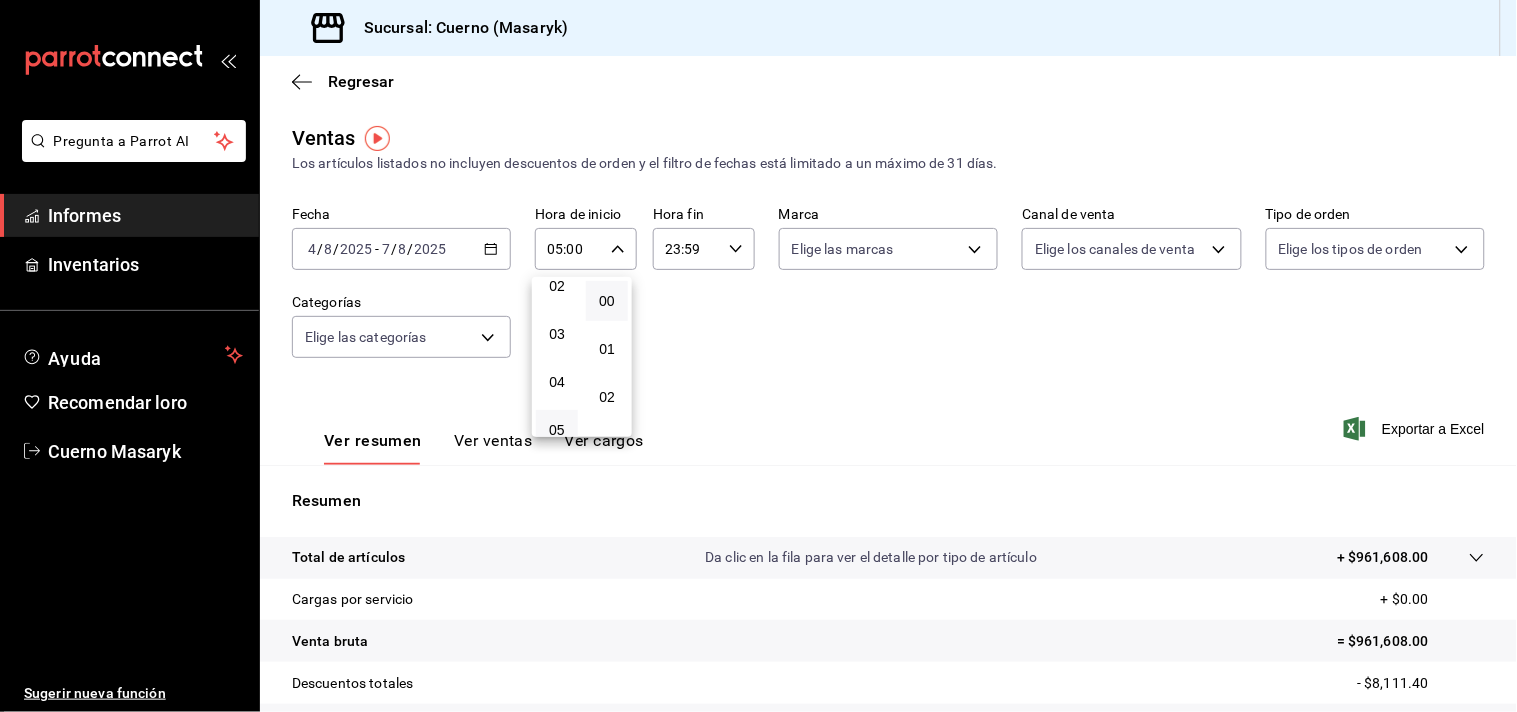 click at bounding box center [758, 356] 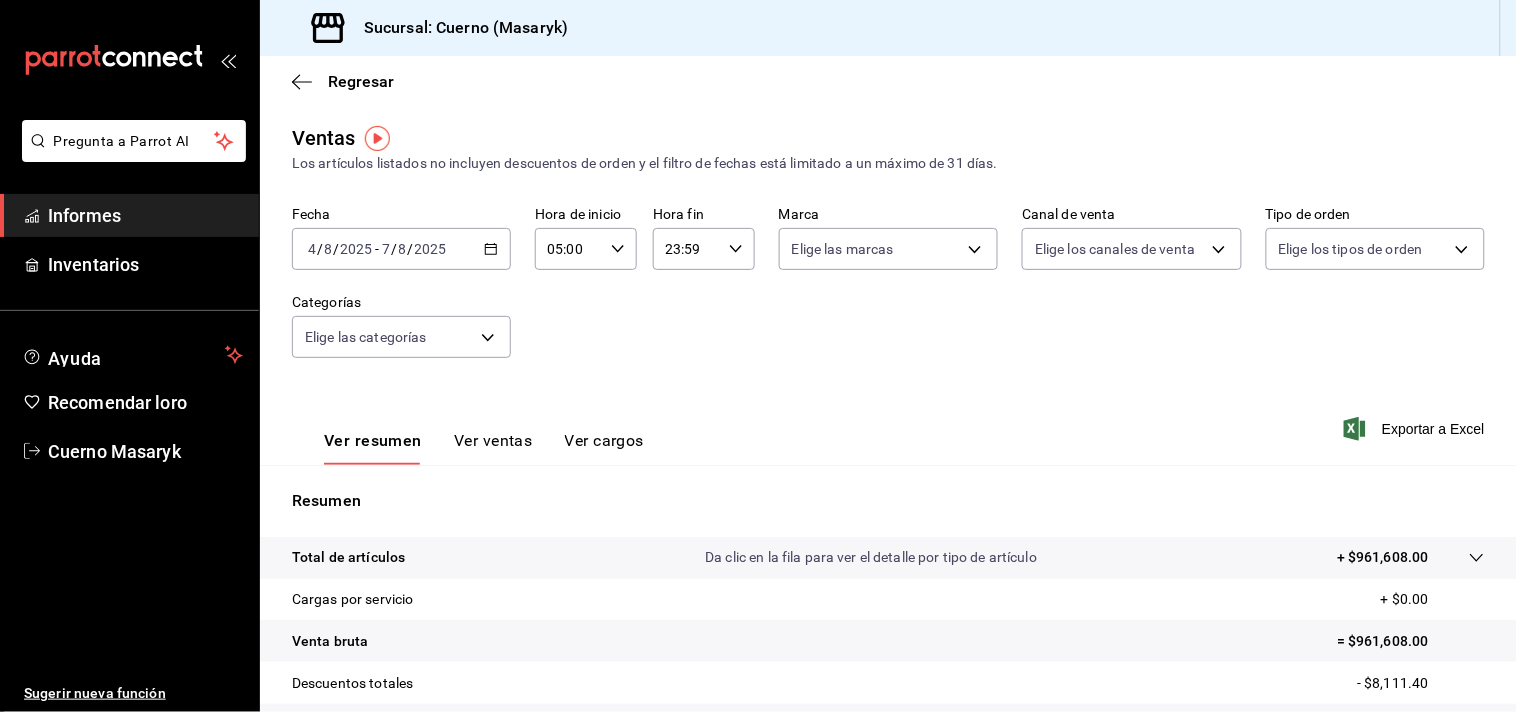 click 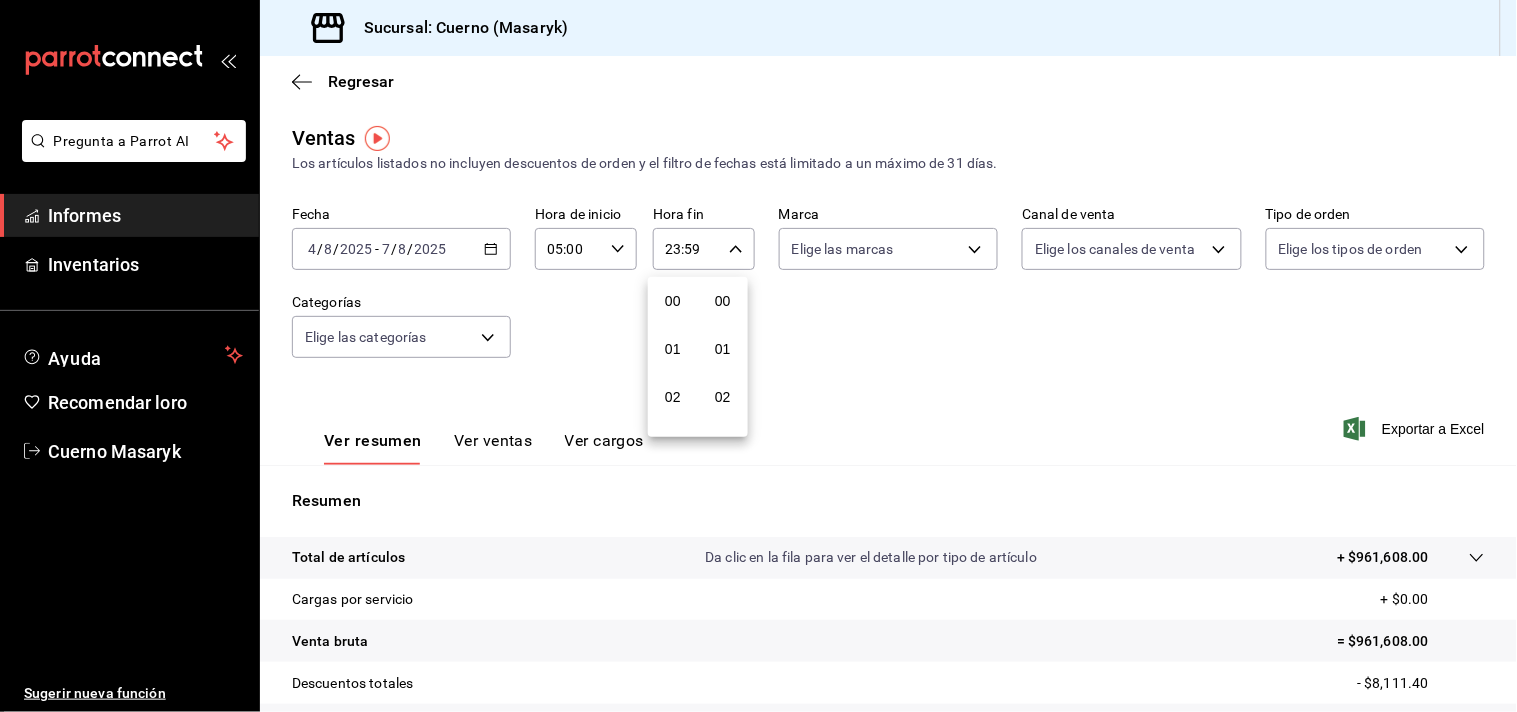scroll, scrollTop: 981, scrollLeft: 0, axis: vertical 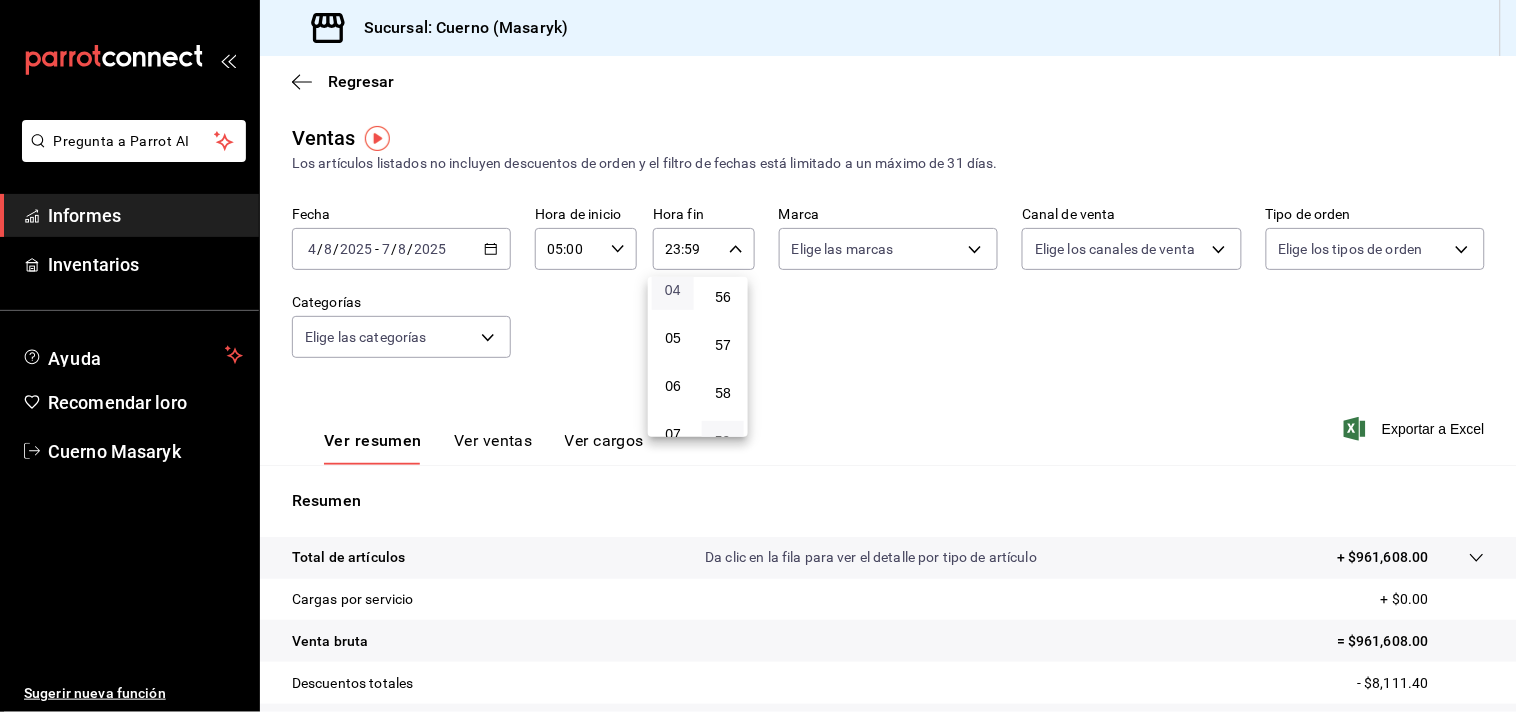 click on "04" at bounding box center [673, 290] 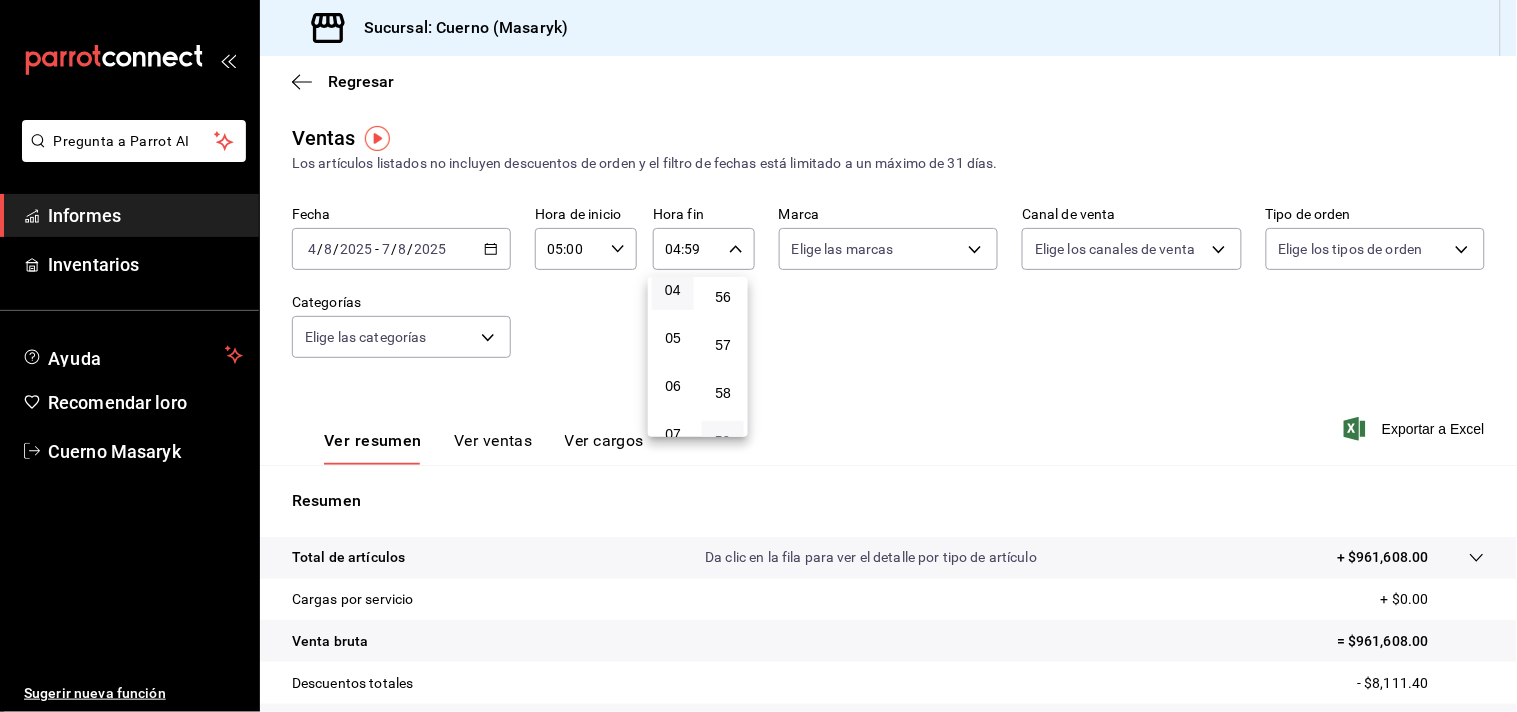 click at bounding box center [758, 356] 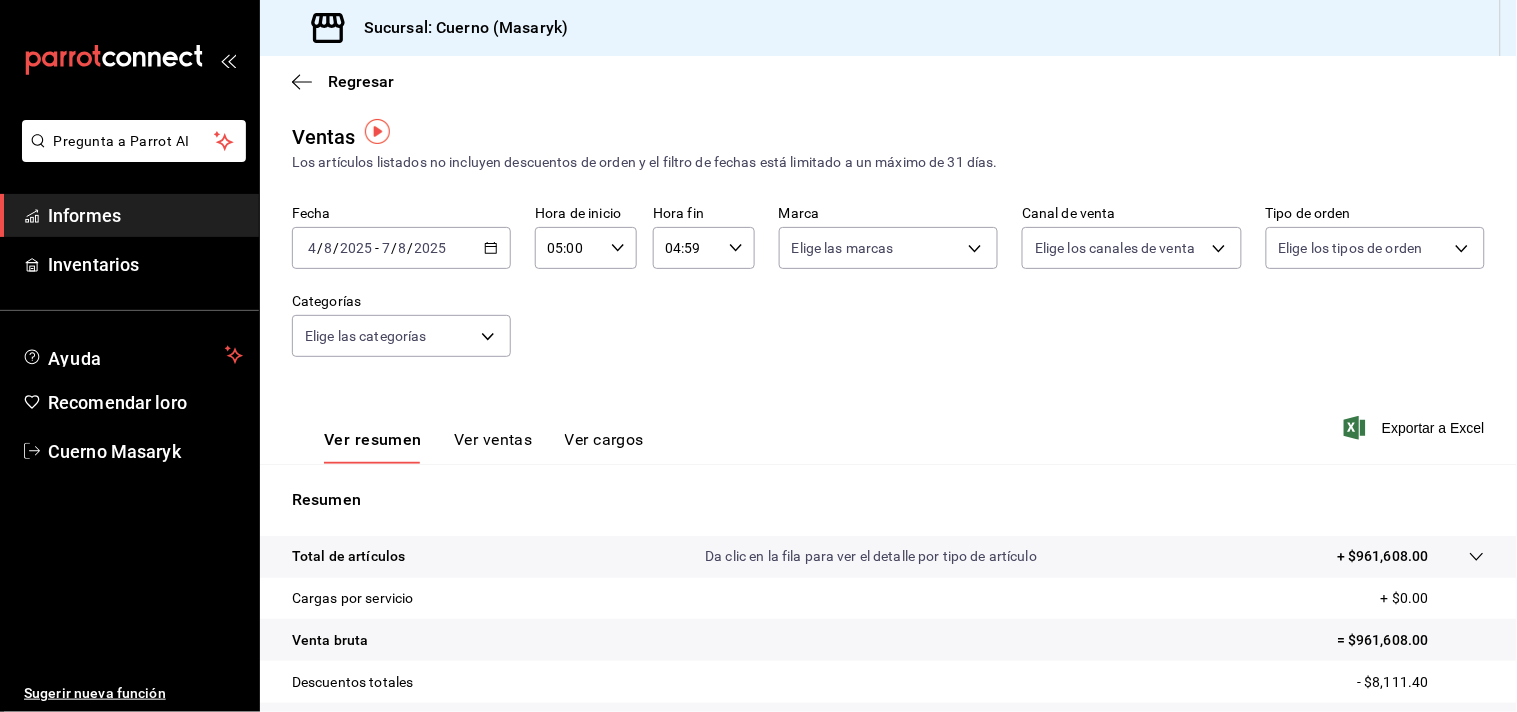 scroll, scrollTop: 0, scrollLeft: 0, axis: both 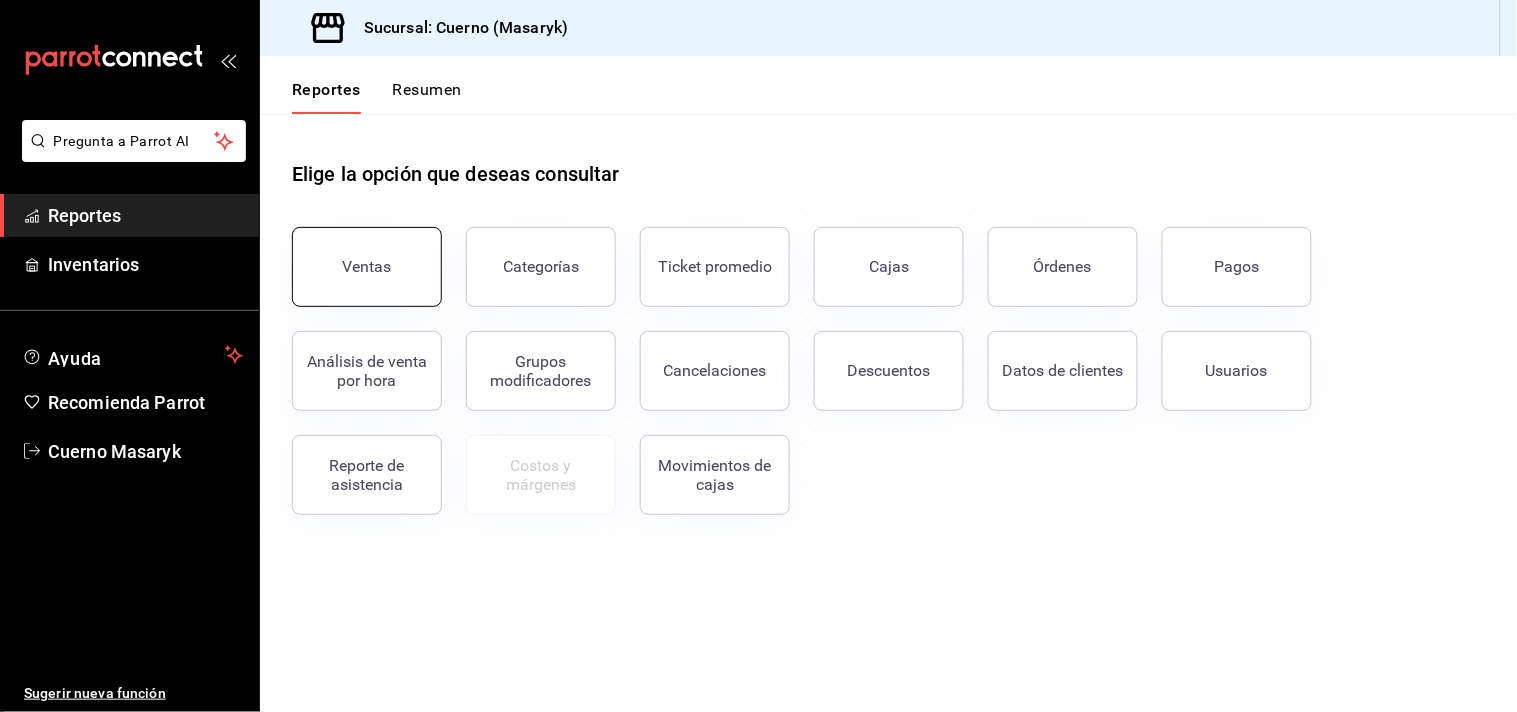 click on "Ventas" at bounding box center [367, 267] 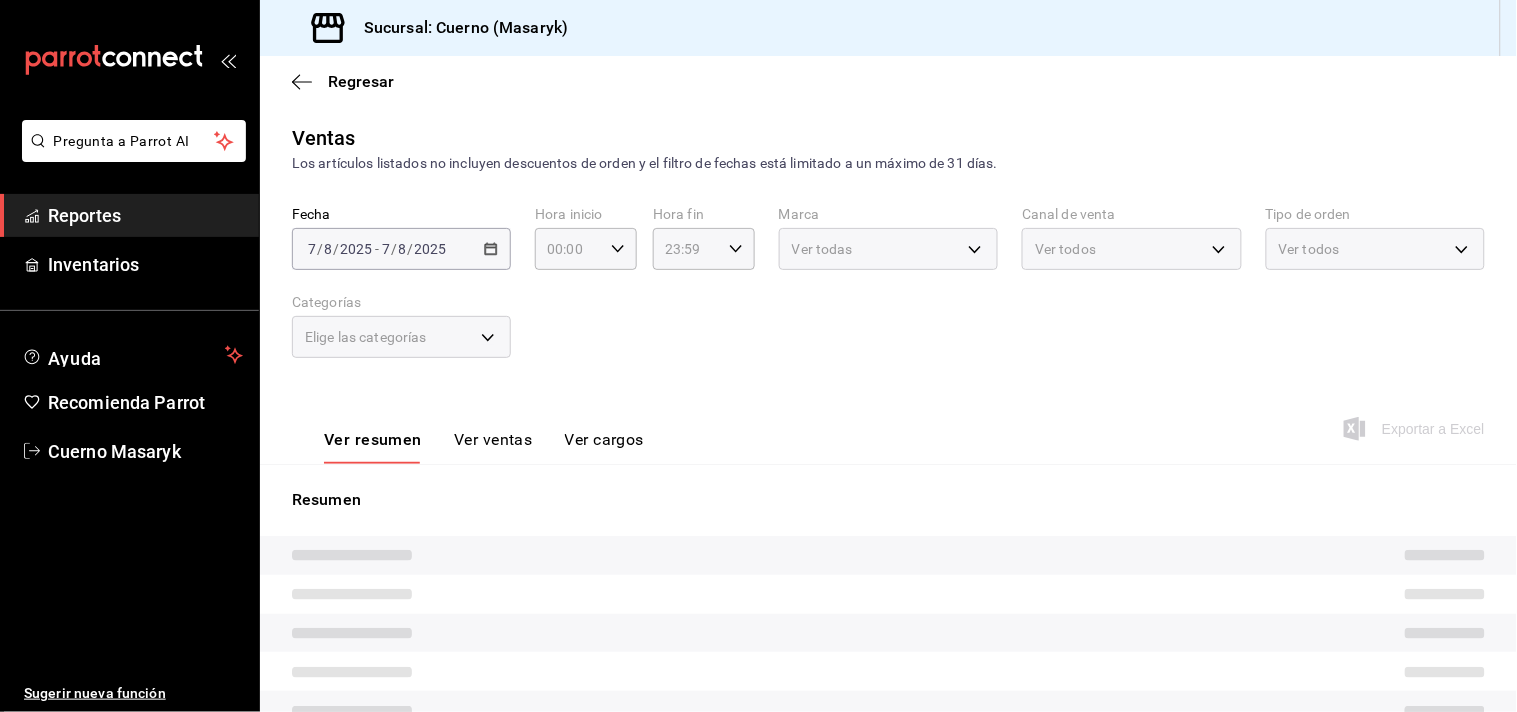 type on "05:00" 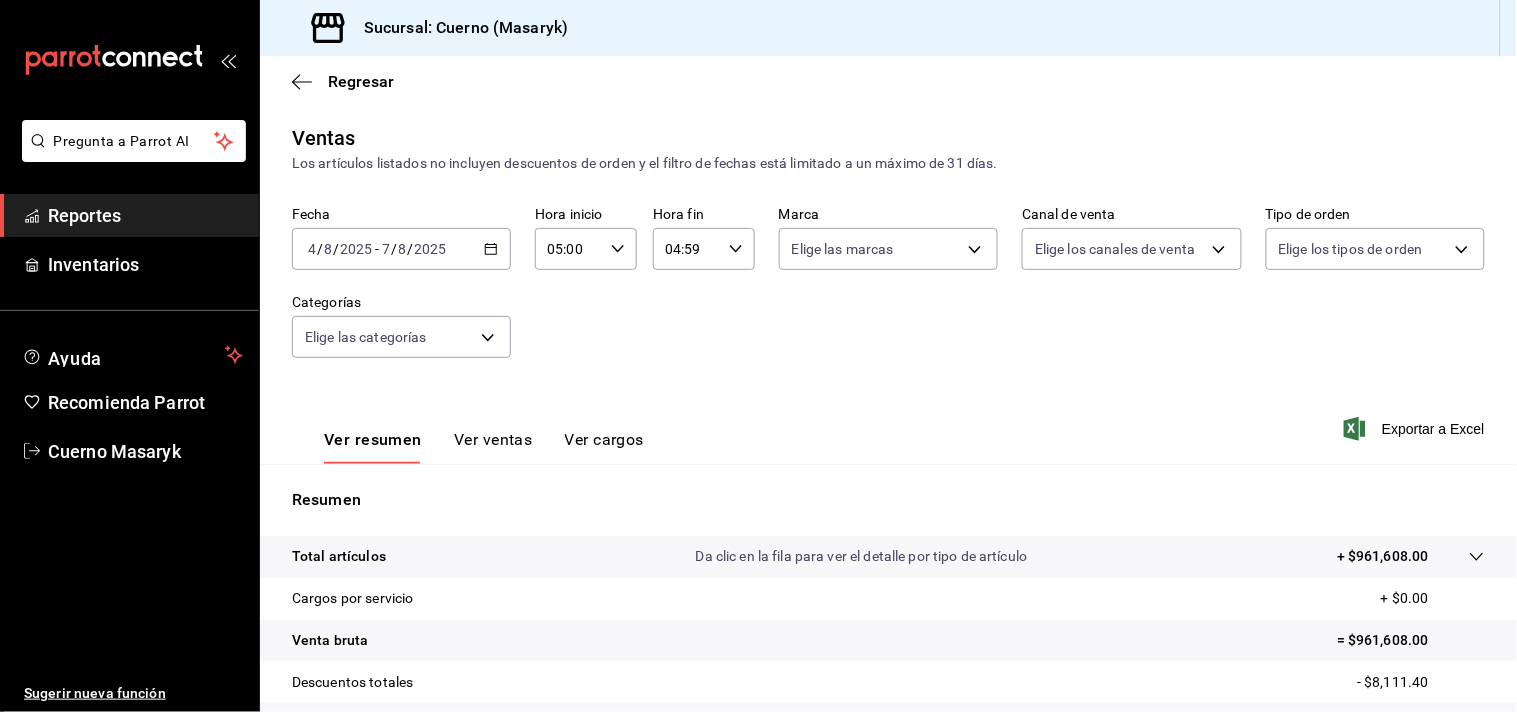 click 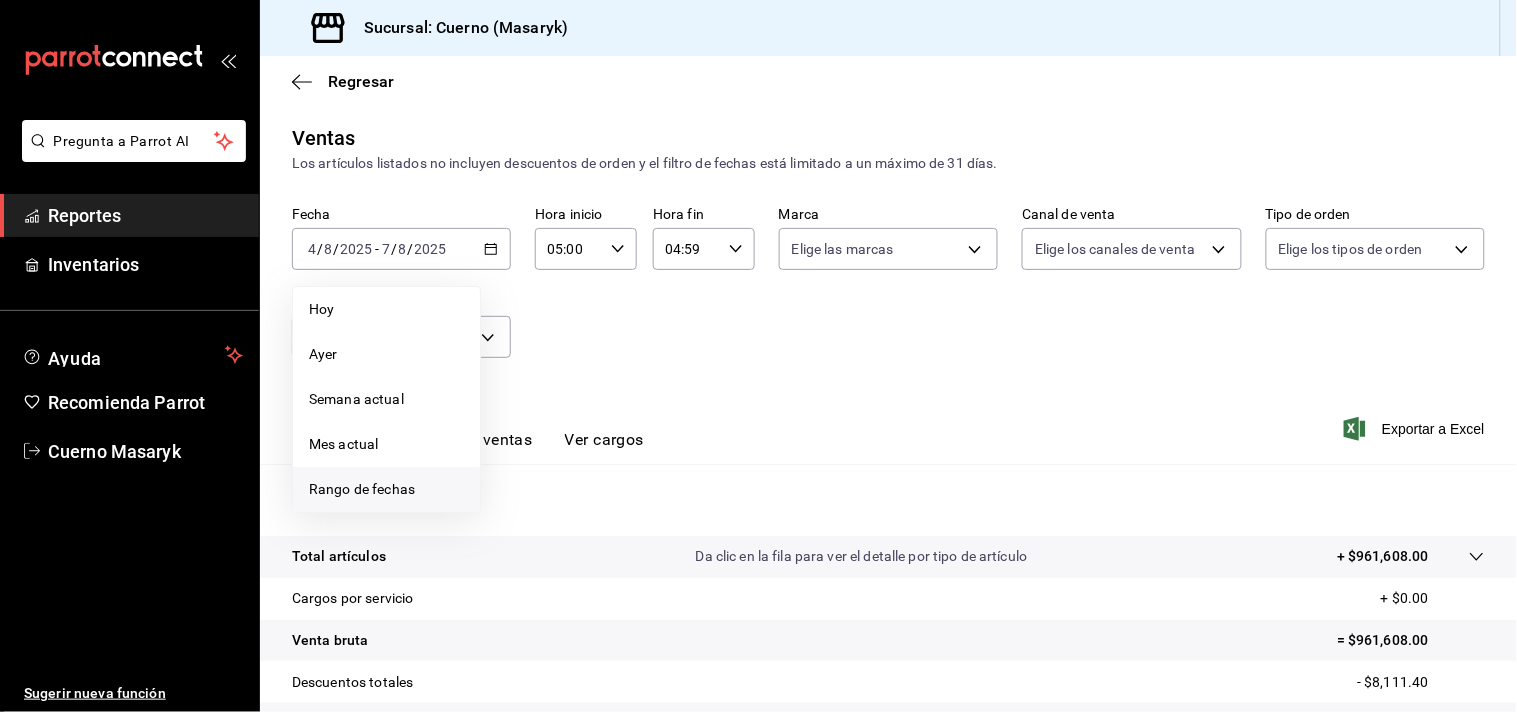 click on "Rango de fechas" at bounding box center [386, 489] 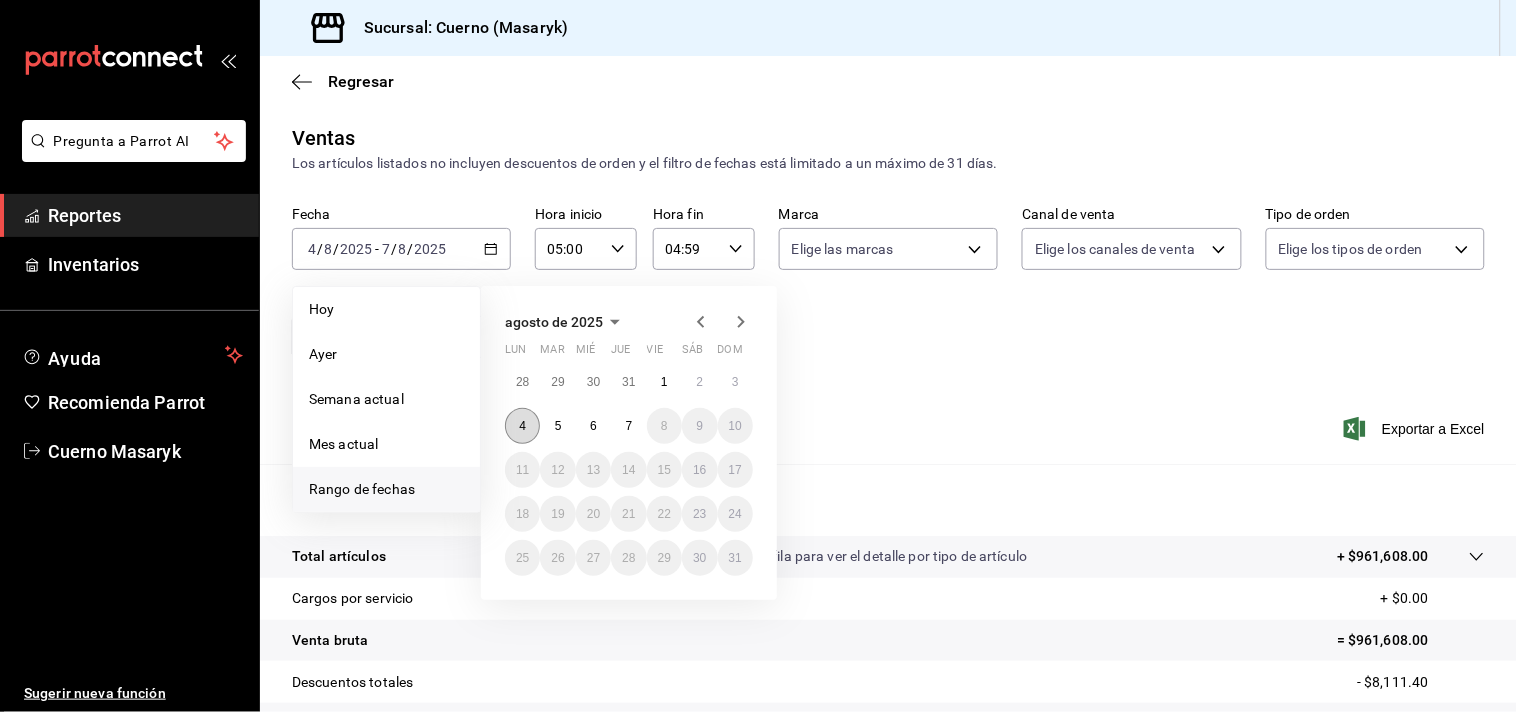 click on "4" at bounding box center (522, 426) 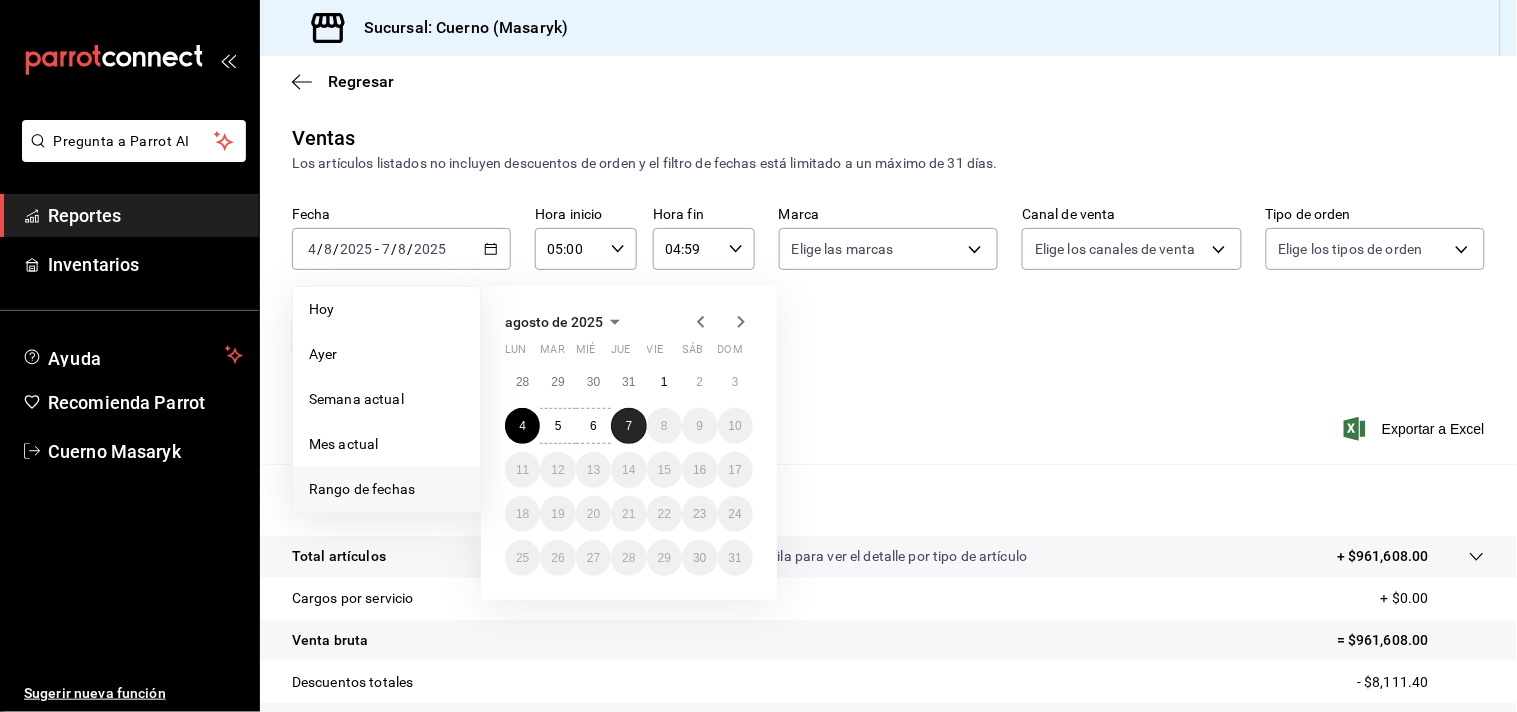click on "7" at bounding box center (628, 426) 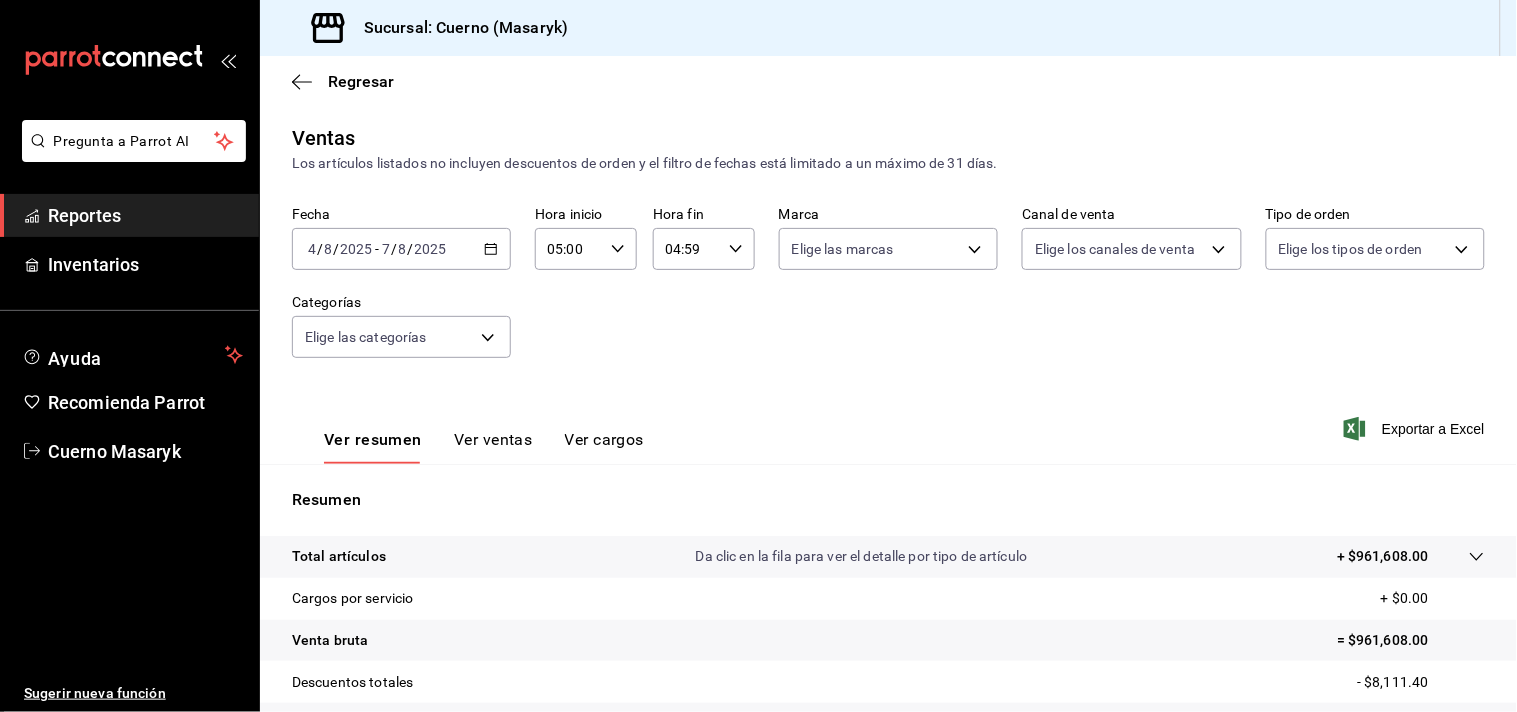 click on "Fecha [DATE] [DATE] - [DATE] [DATE] Hora inicio [TIME] Hora inicio Hora fin [TIME] Hora fin Marca Elige las marcas Canal de venta Elige los canales de venta Tipo de orden Elige los tipos de orden Categorías Elige las categorías" at bounding box center [888, 294] 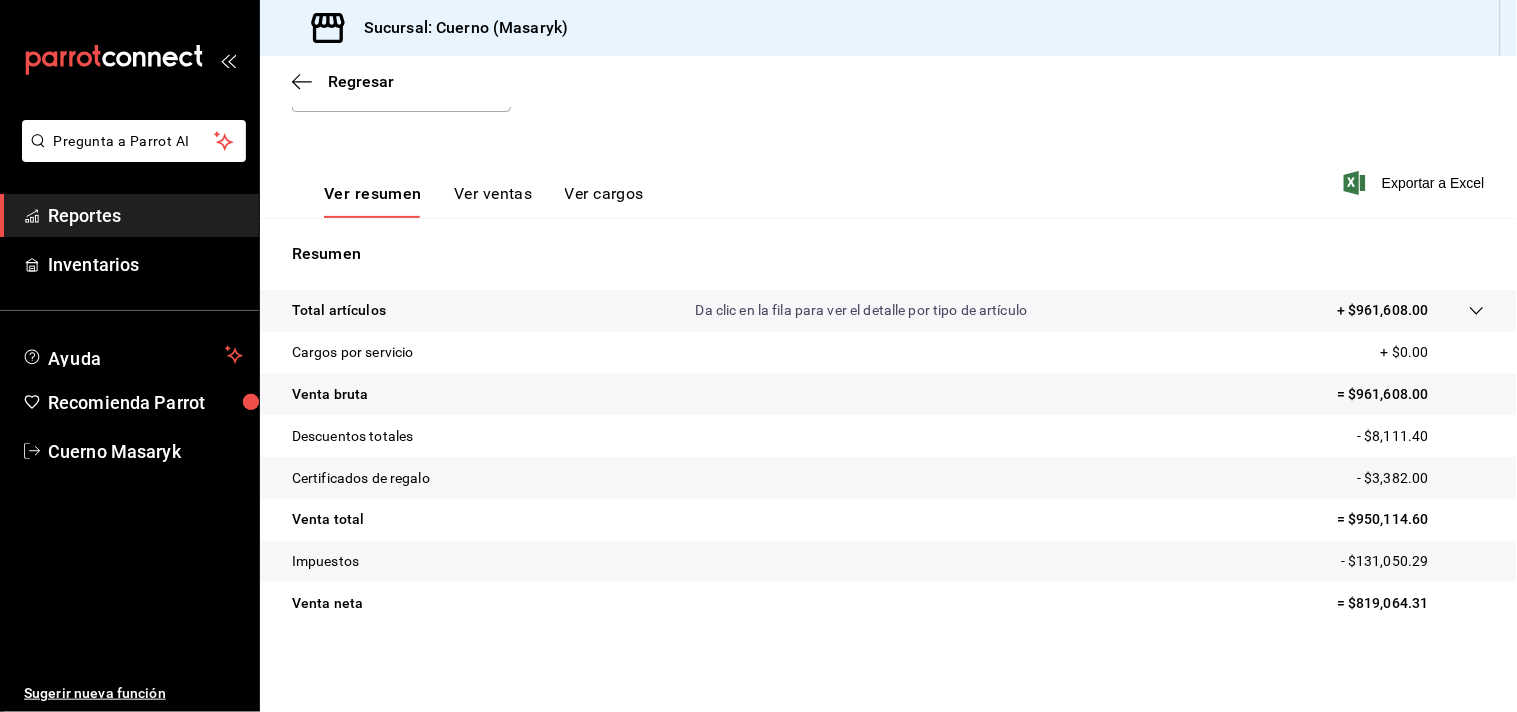 scroll, scrollTop: 0, scrollLeft: 0, axis: both 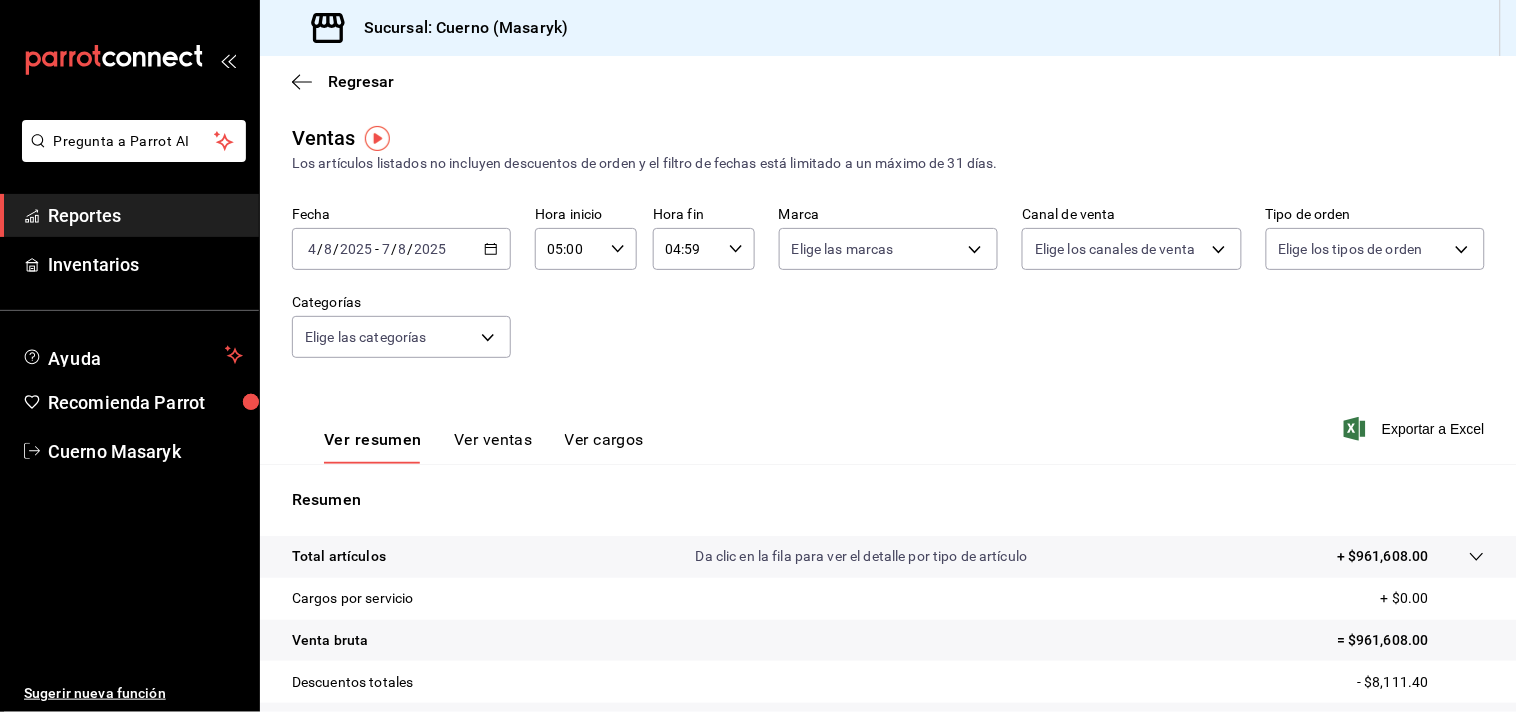 click 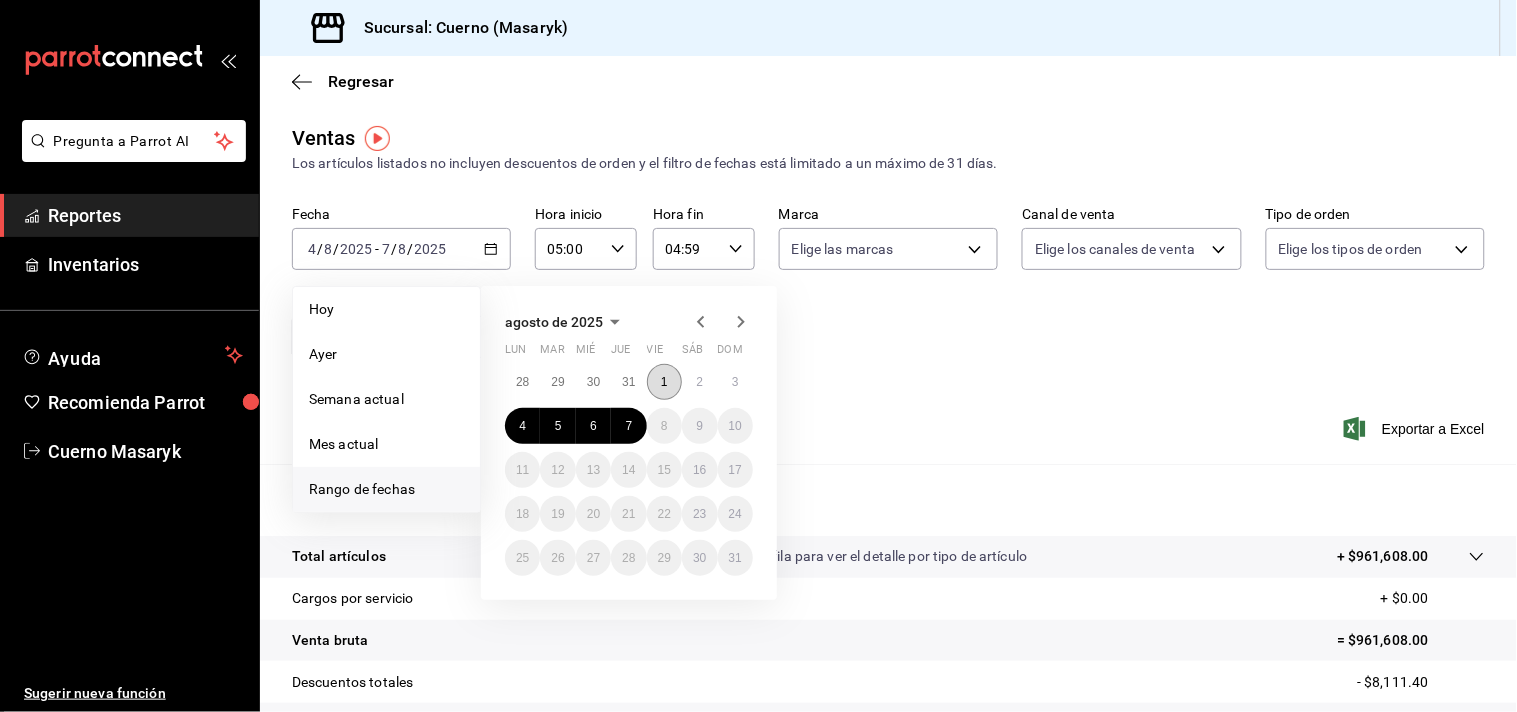 click on "1" at bounding box center [664, 382] 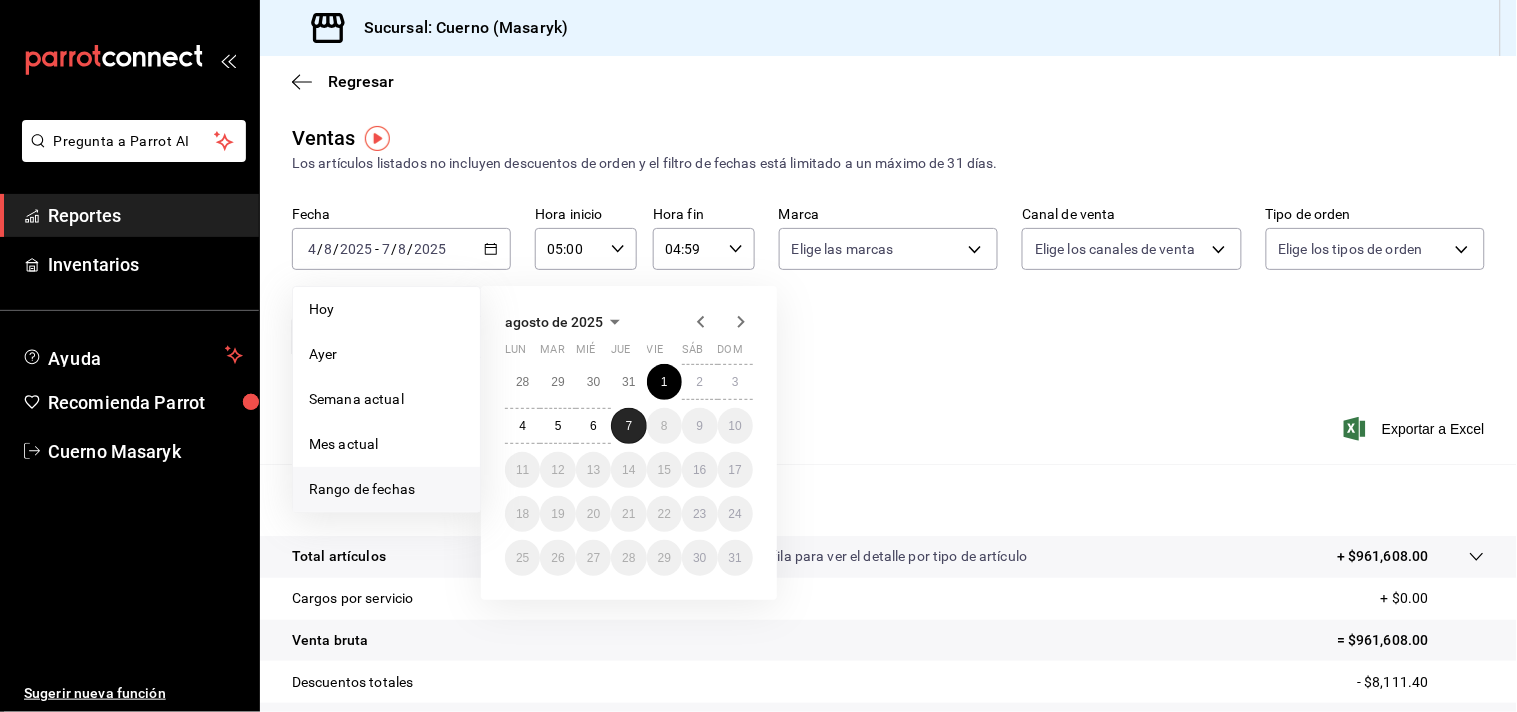 click on "7" at bounding box center [629, 426] 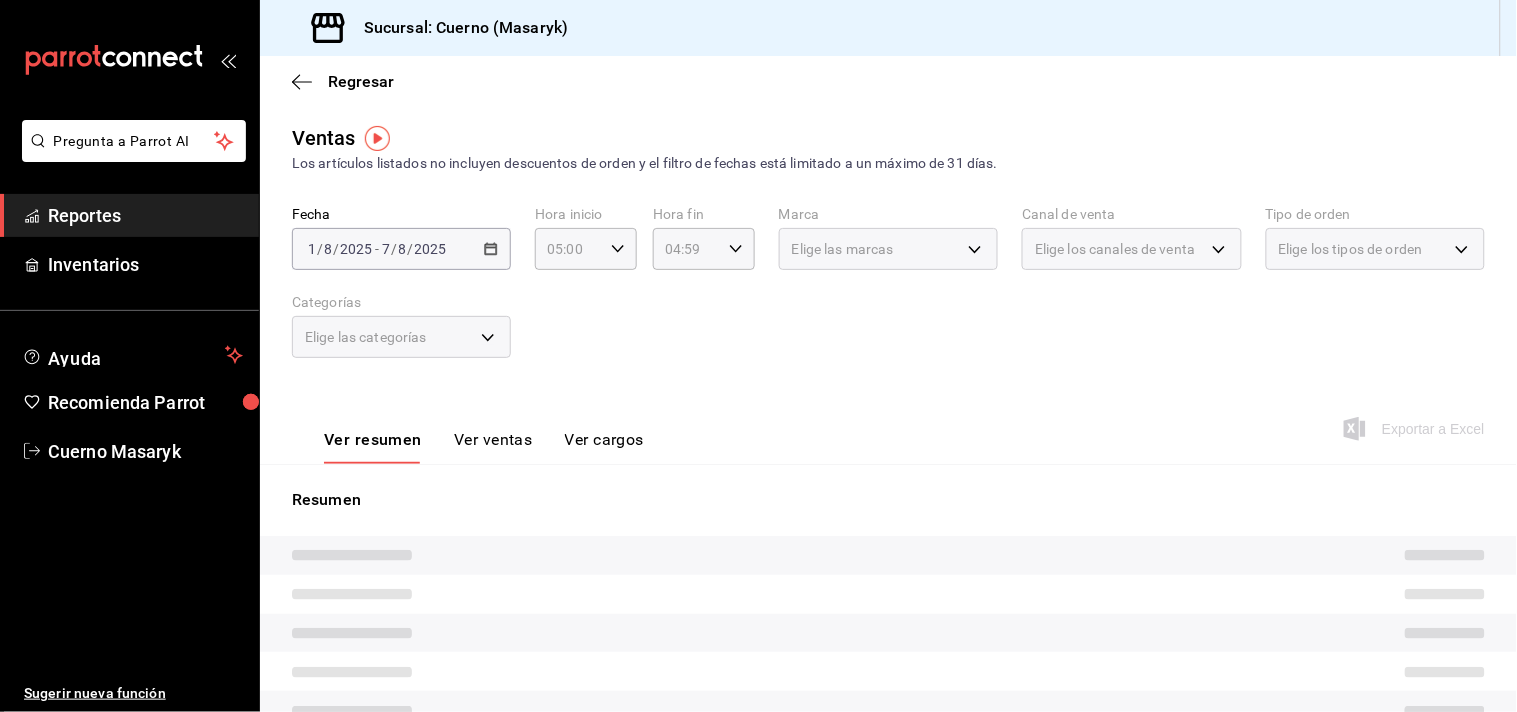 click on "Fecha [DATE] [DATE] - [DATE] [DATE] Hora inicio [TIME] Hora inicio Hora fin [TIME] Hora fin Marca Elige las marcas Canal de venta Elige los canales de venta Tipo de orden Elige los tipos de orden Categorías Elige las categorías" at bounding box center [888, 294] 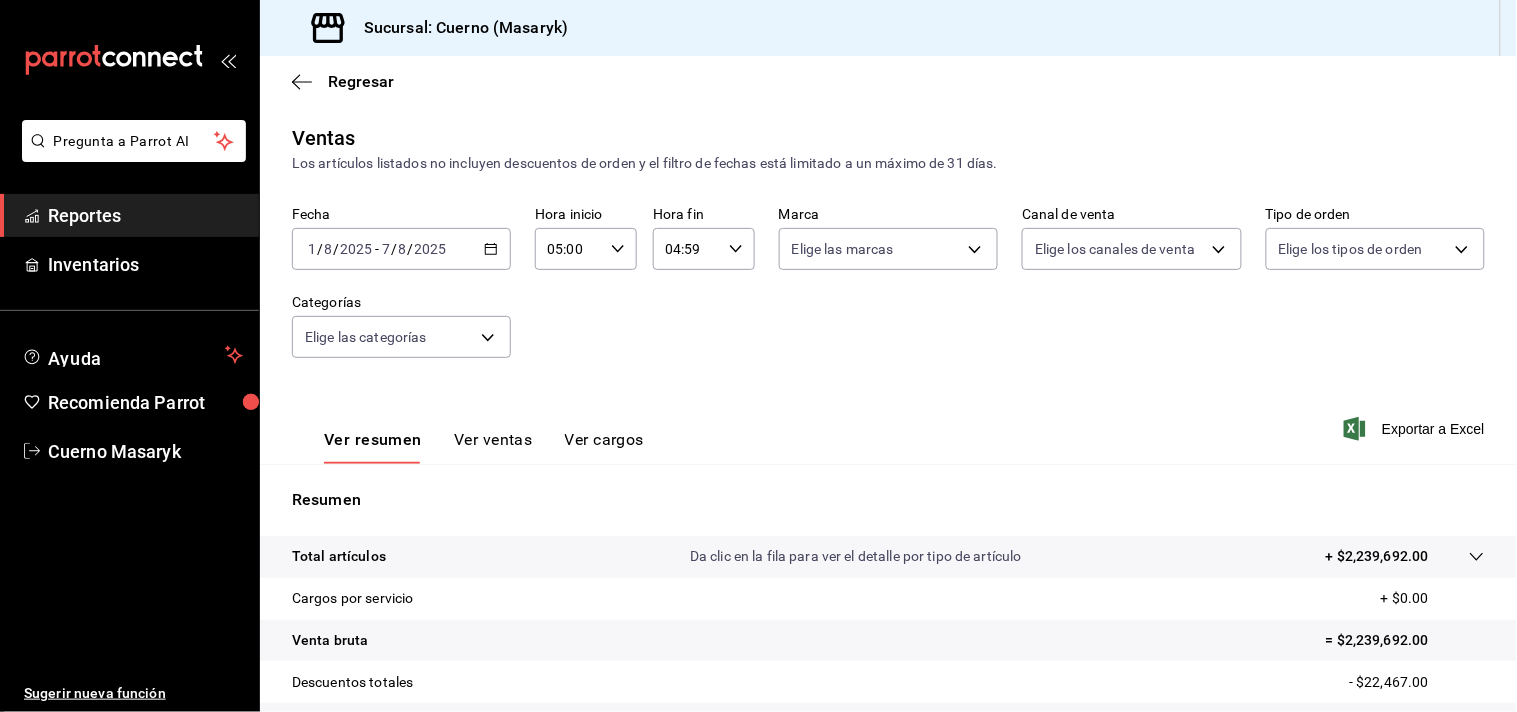 scroll, scrollTop: 246, scrollLeft: 0, axis: vertical 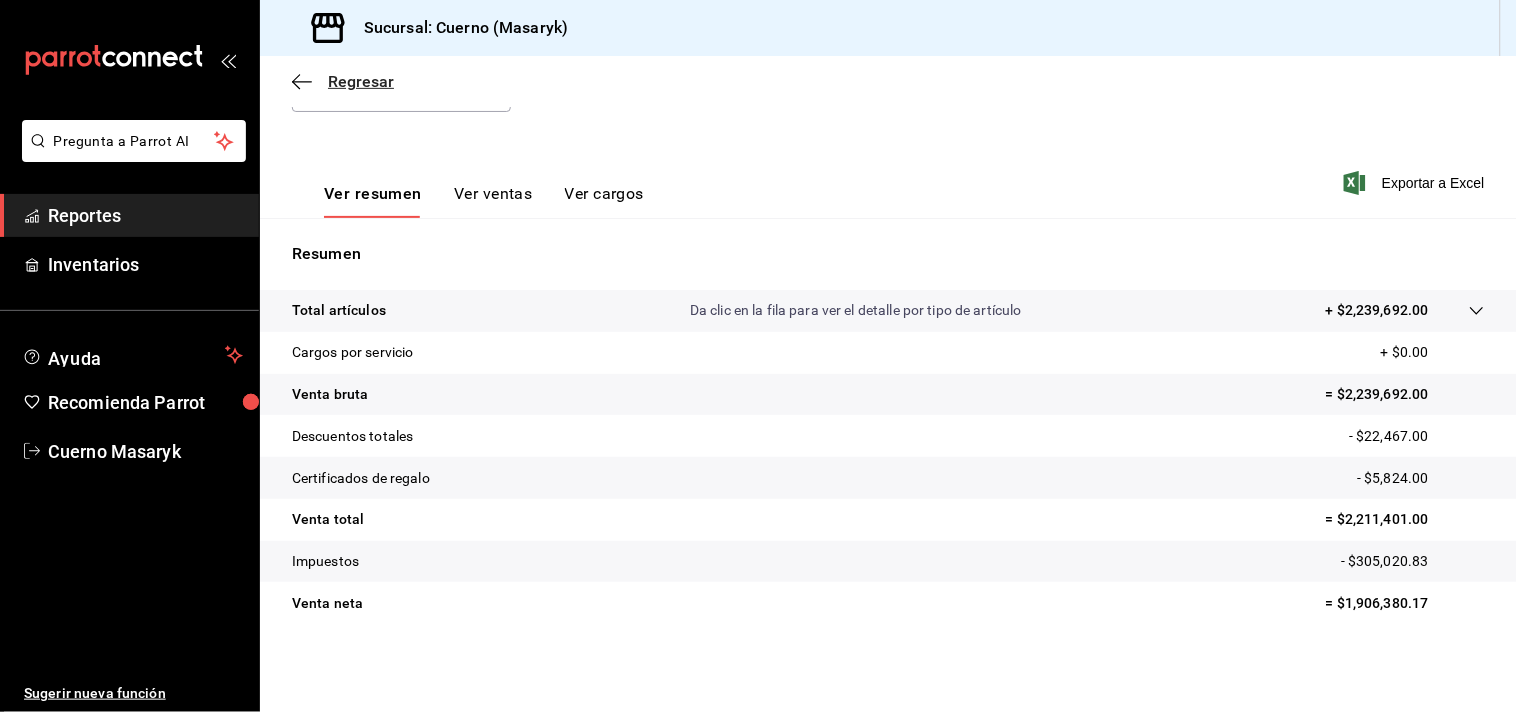 click on "Regresar" at bounding box center [361, 81] 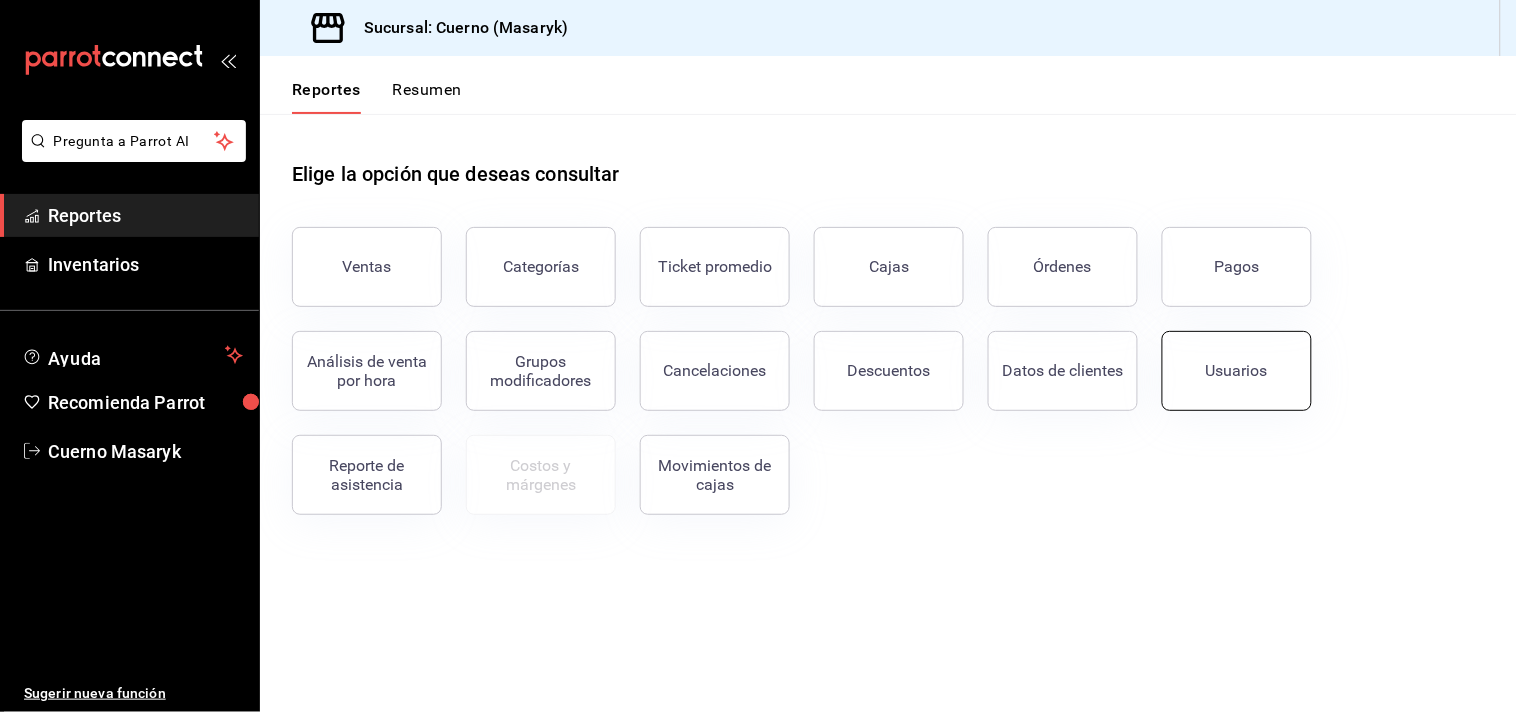 click on "Usuarios" at bounding box center [1237, 370] 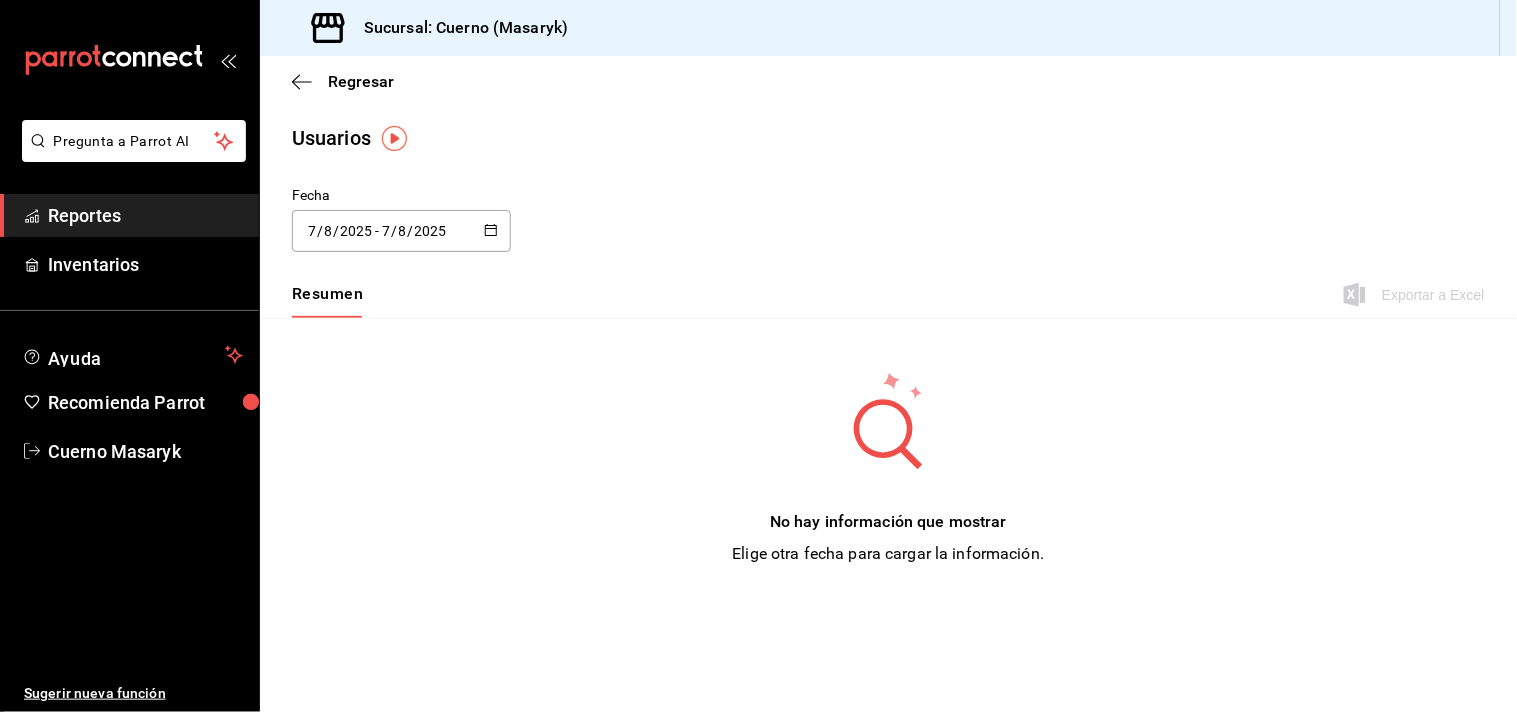 click 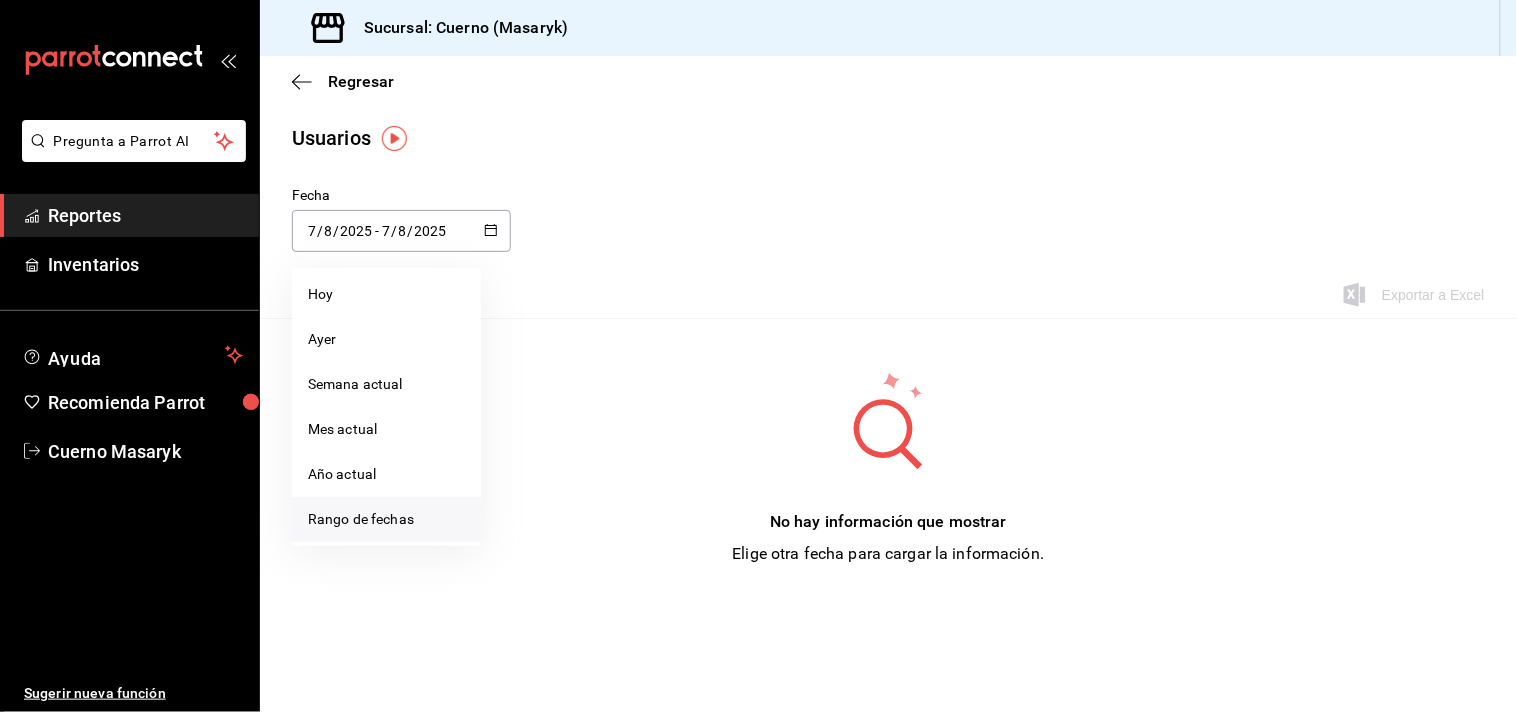 click on "Rango de fechas" at bounding box center [386, 519] 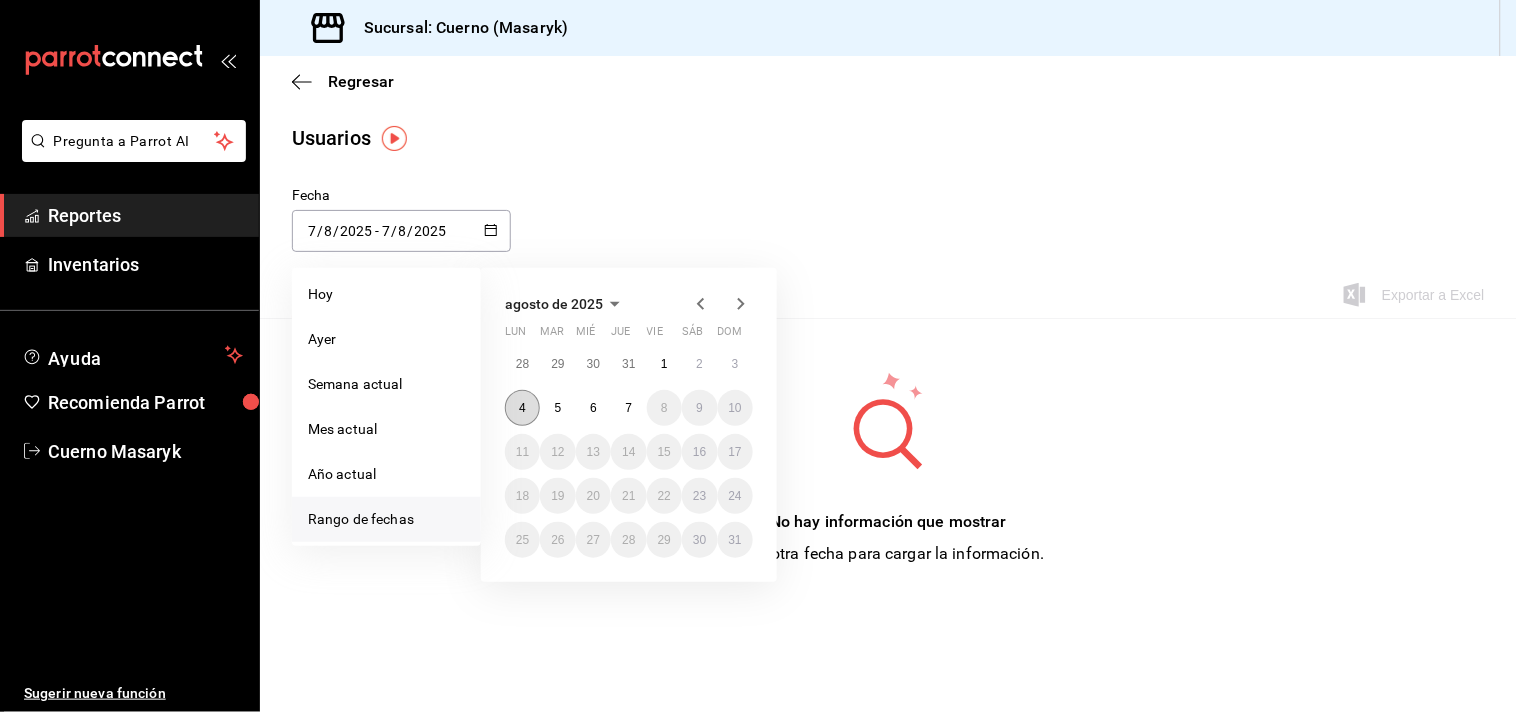 click on "4" at bounding box center (522, 408) 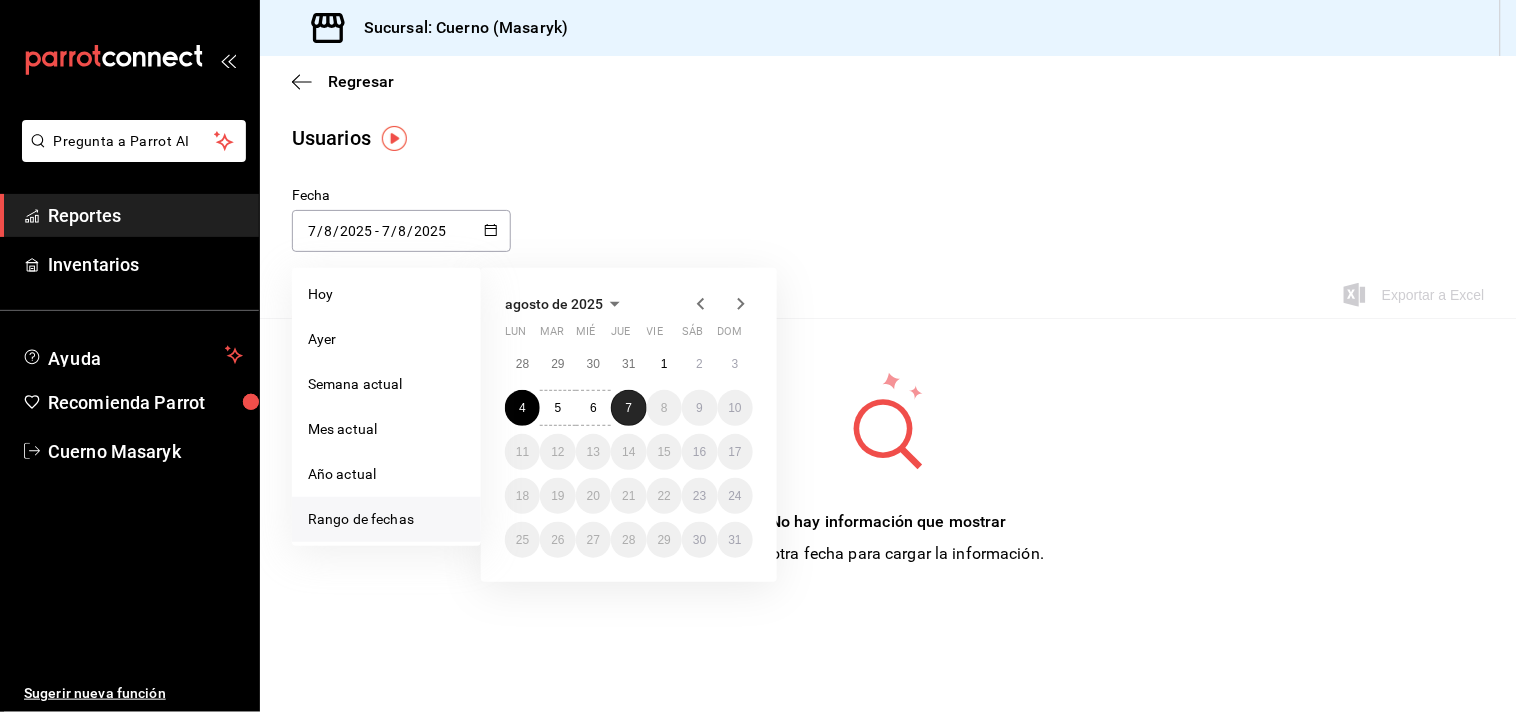 click on "7" at bounding box center [628, 408] 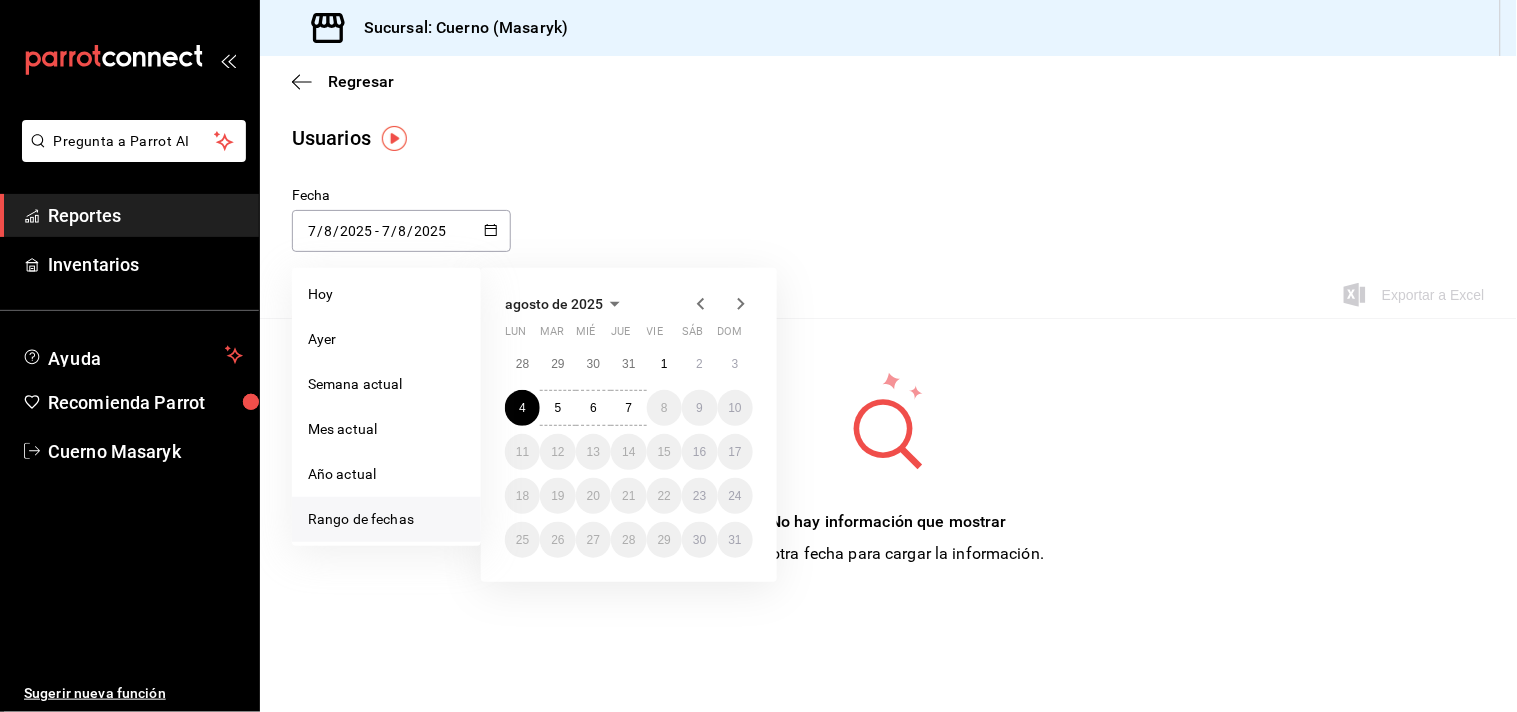 type on "2025-08-04" 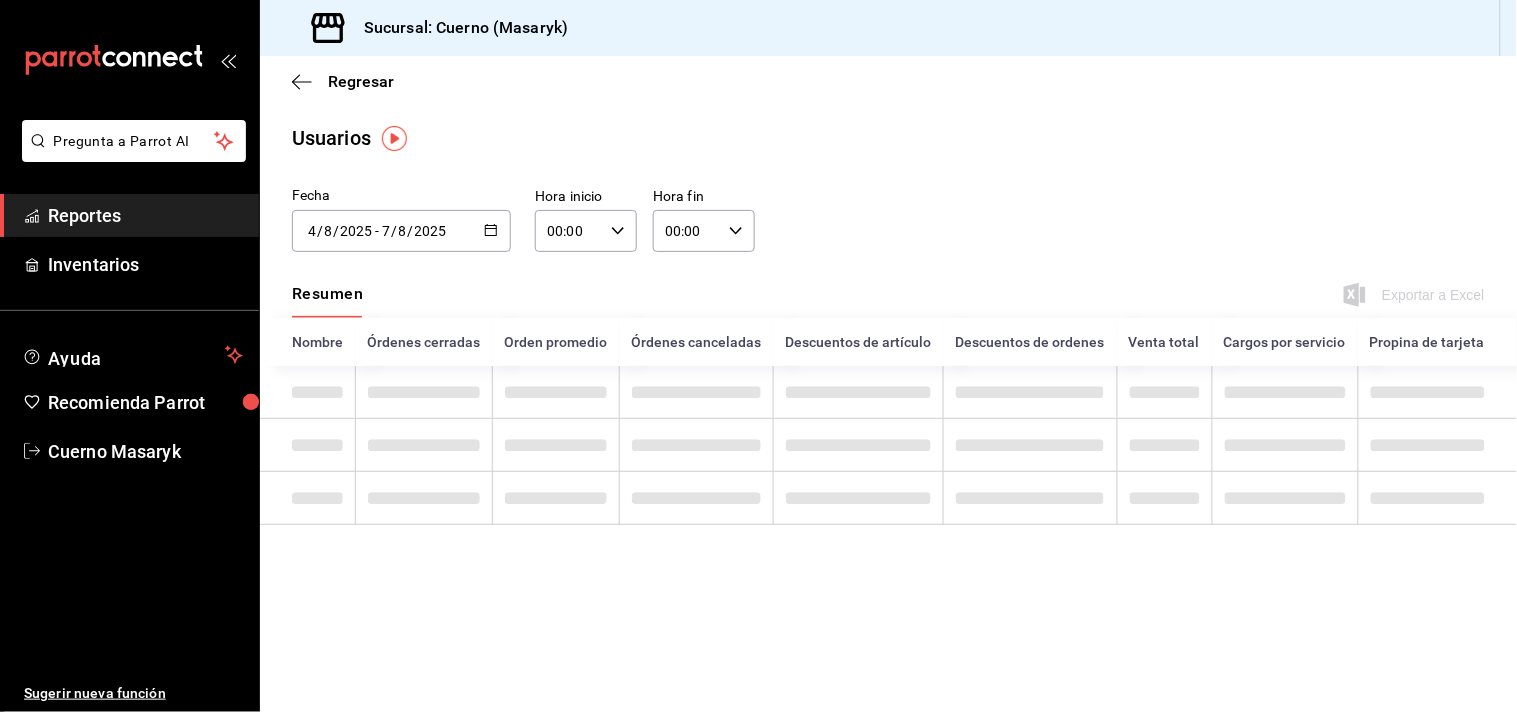 click on "00:00 Hora inicio" at bounding box center (586, 231) 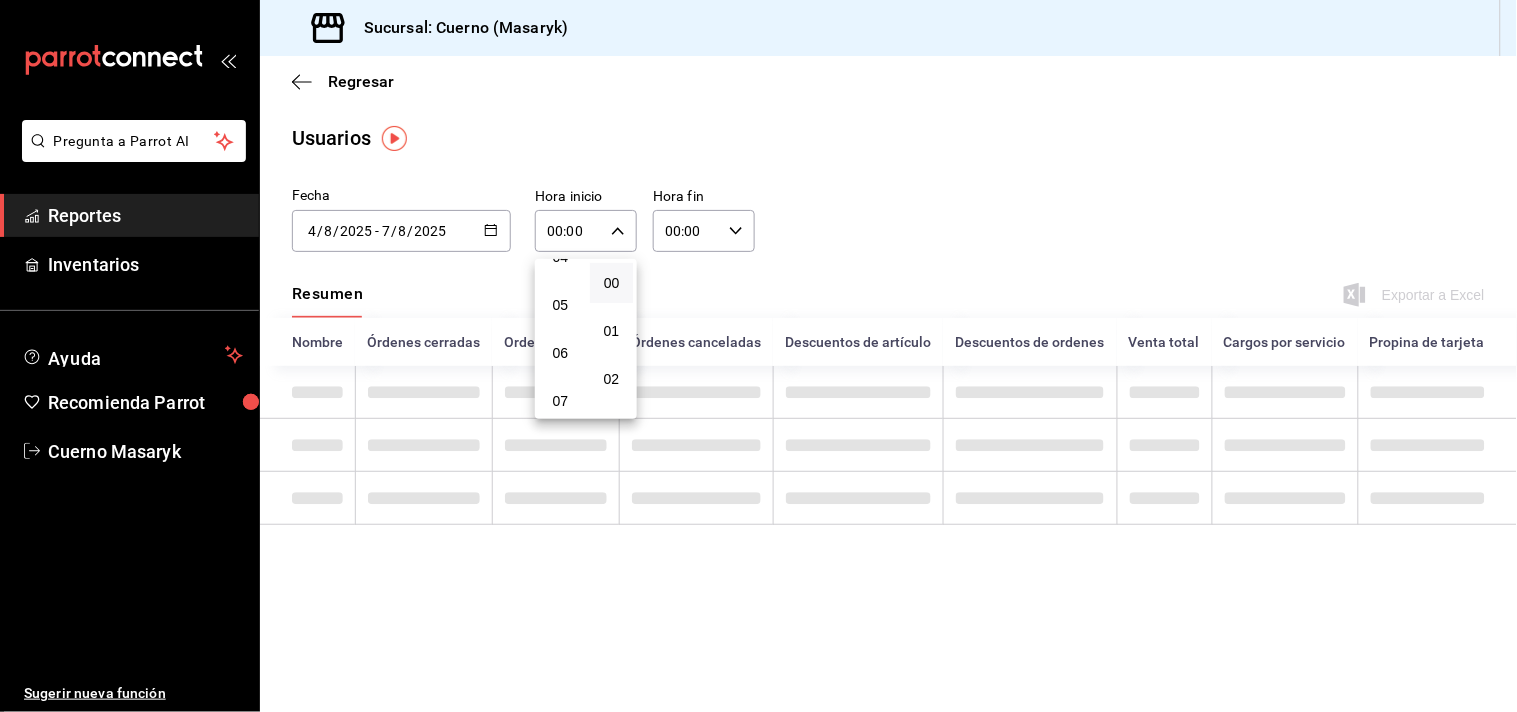 scroll, scrollTop: 222, scrollLeft: 0, axis: vertical 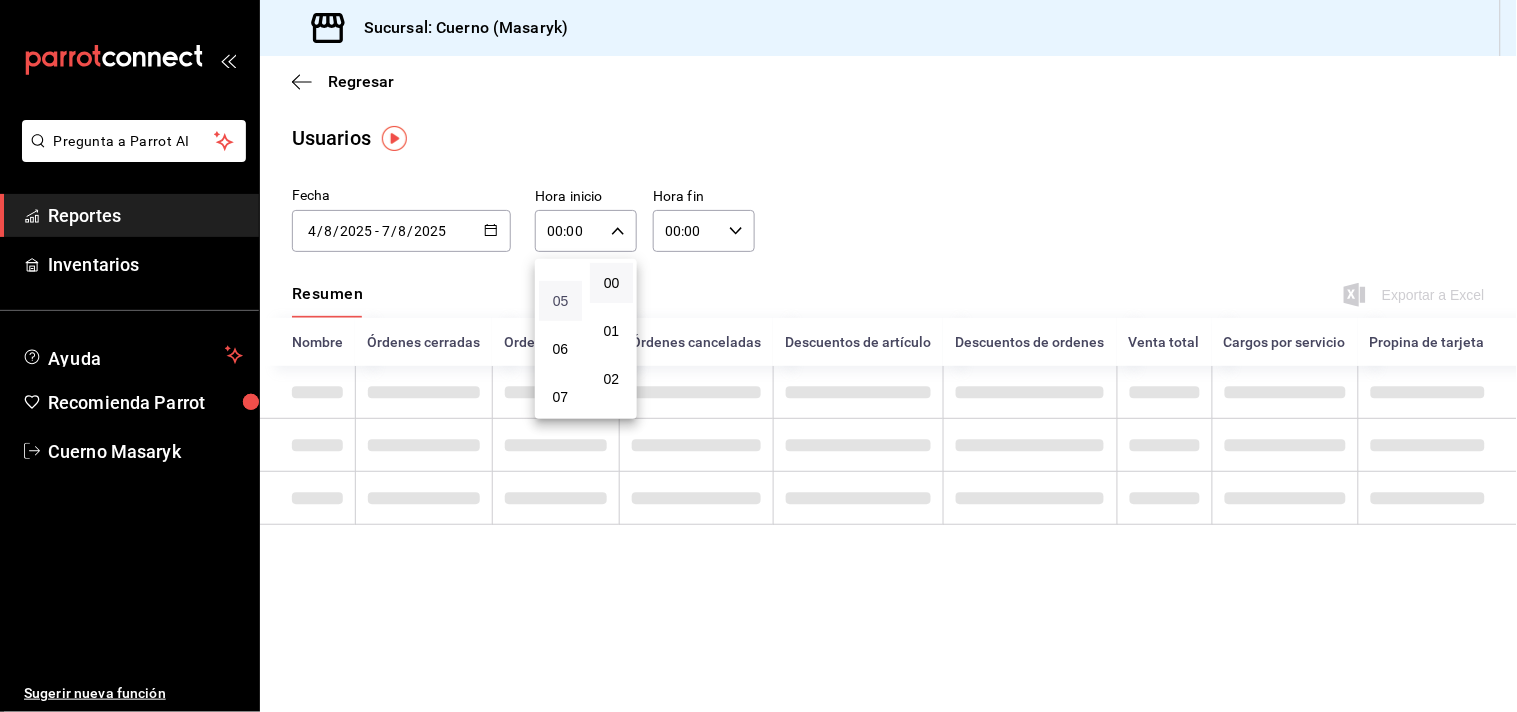 click on "05" at bounding box center (560, 301) 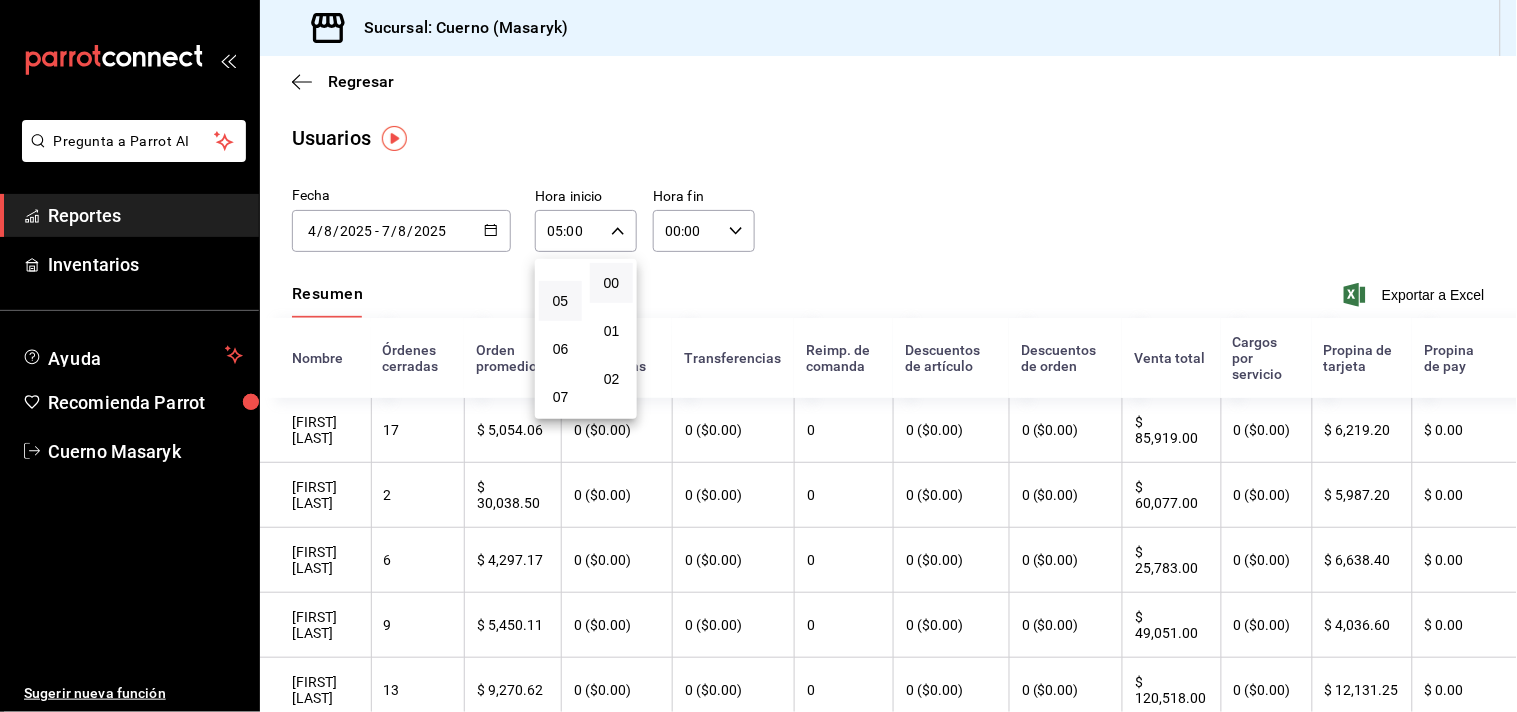 click at bounding box center (758, 356) 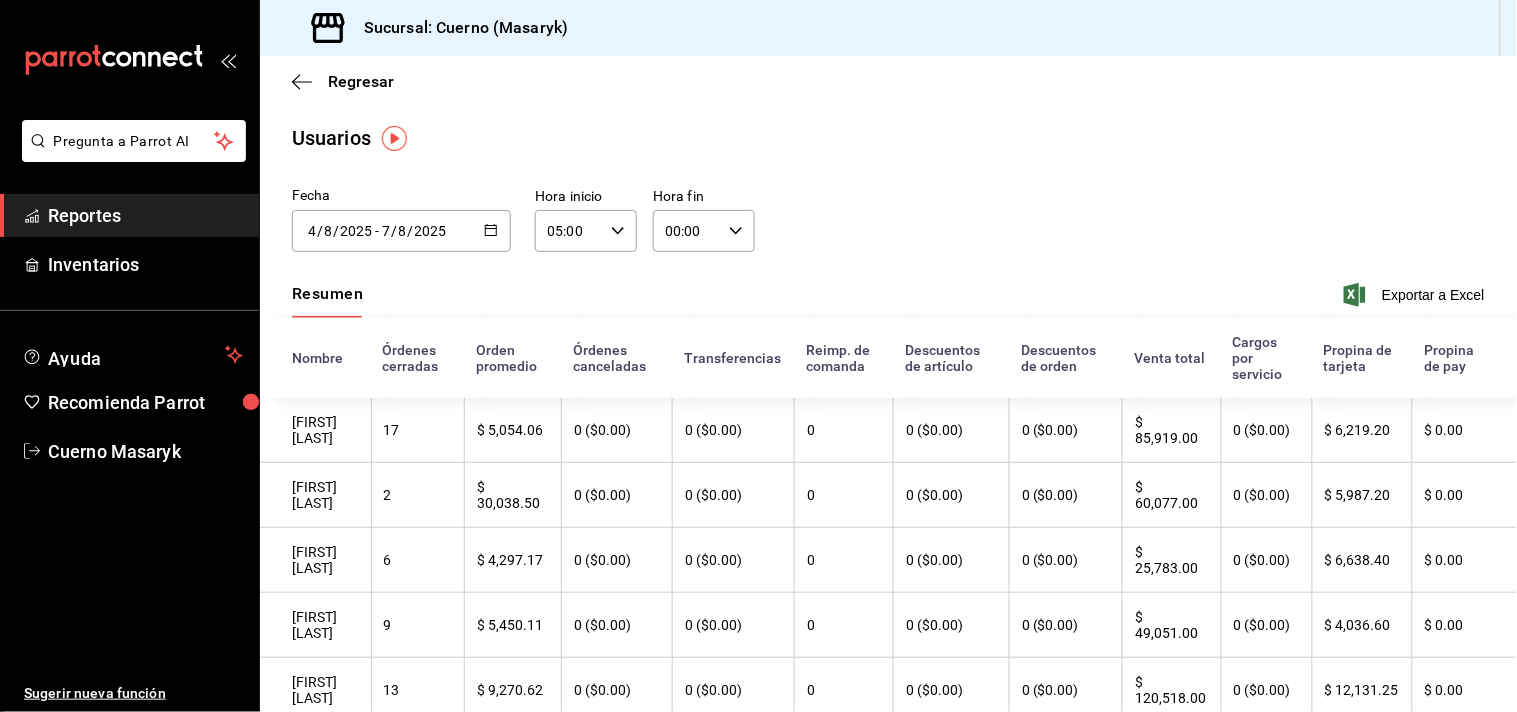 click on "00:00 Hora fin" at bounding box center [704, 231] 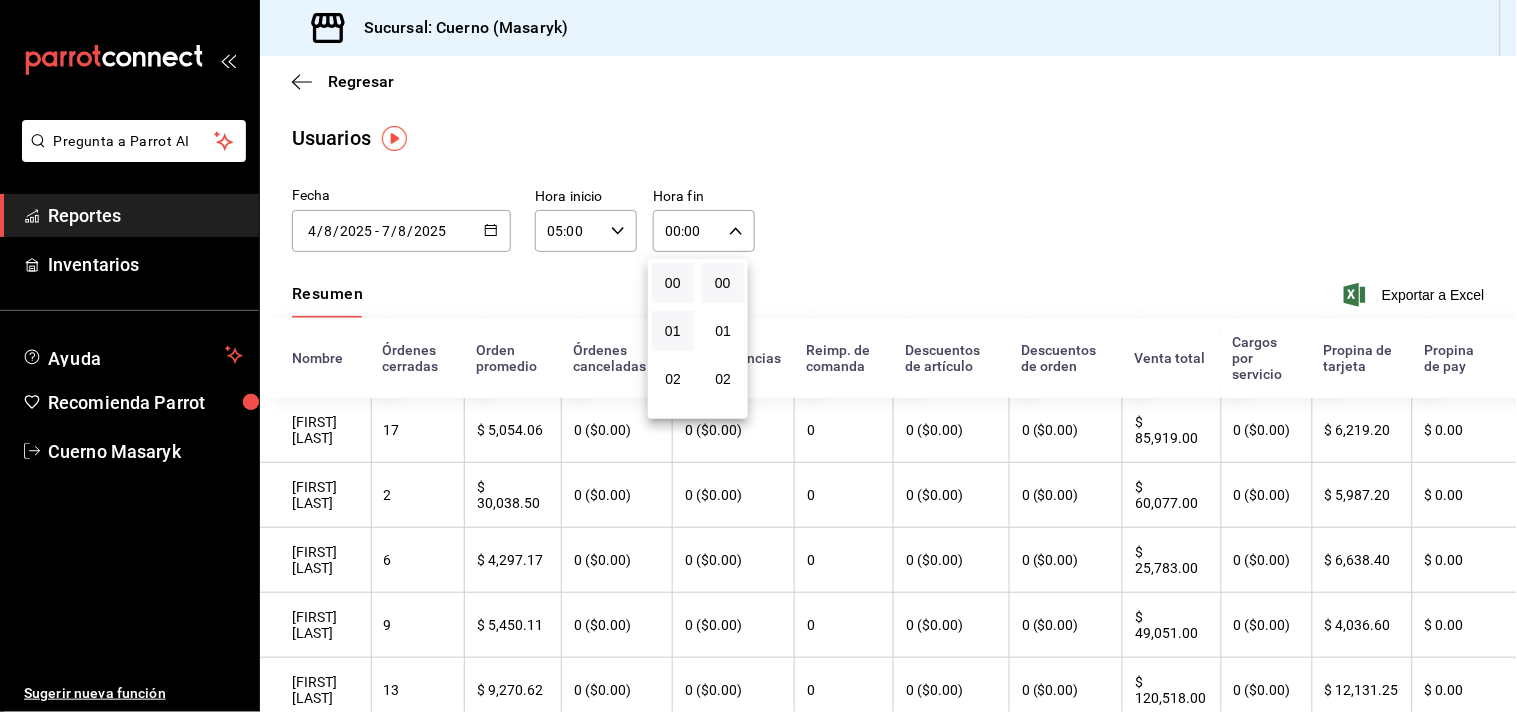 scroll, scrollTop: 111, scrollLeft: 0, axis: vertical 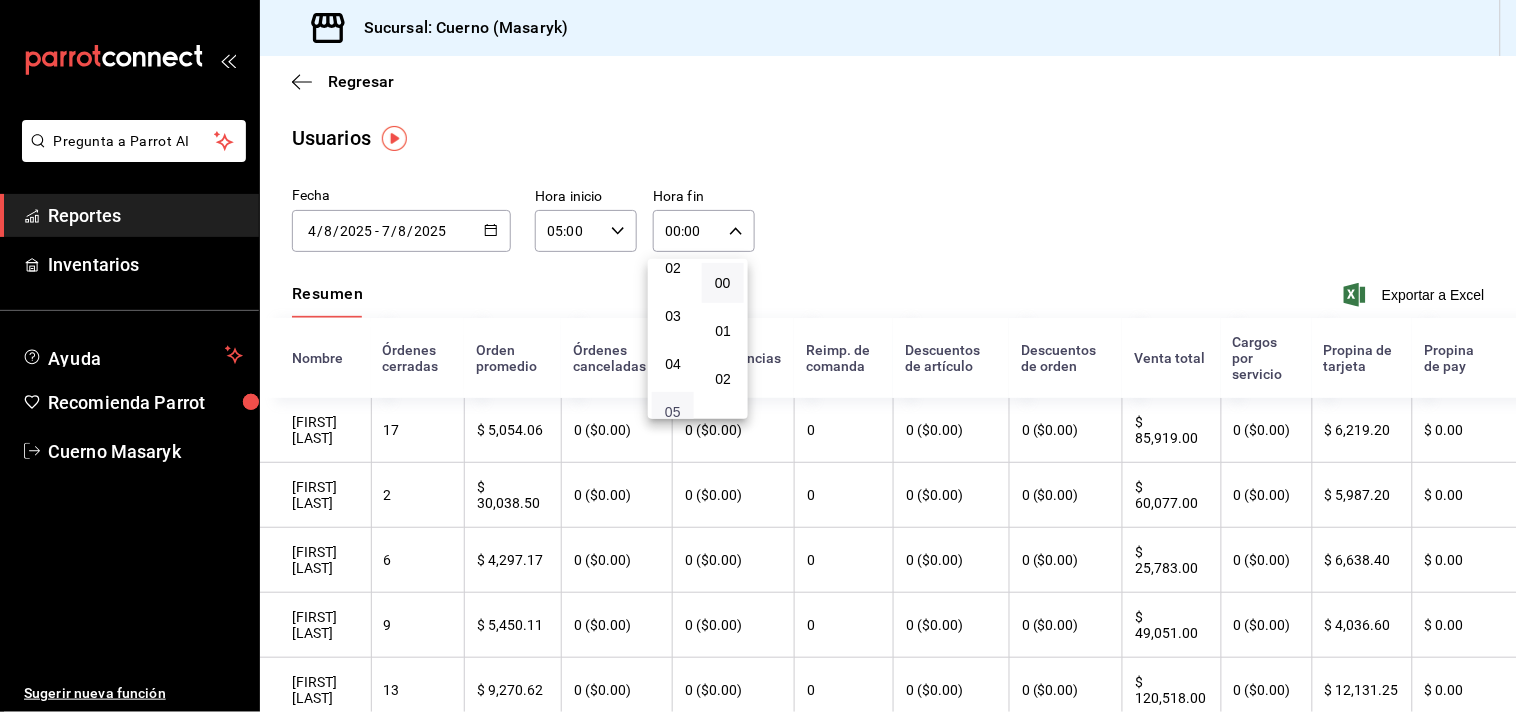 click on "05" at bounding box center (673, 412) 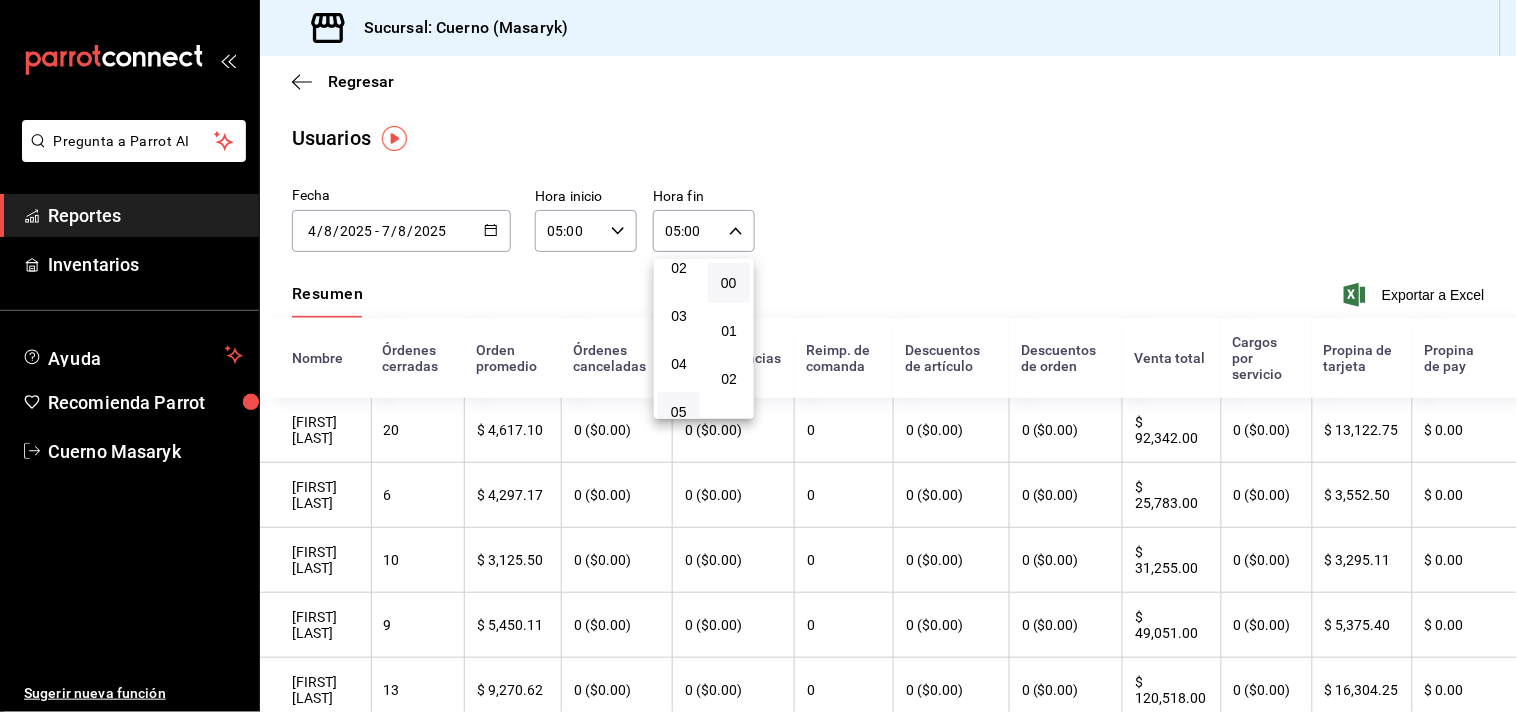 click at bounding box center (758, 356) 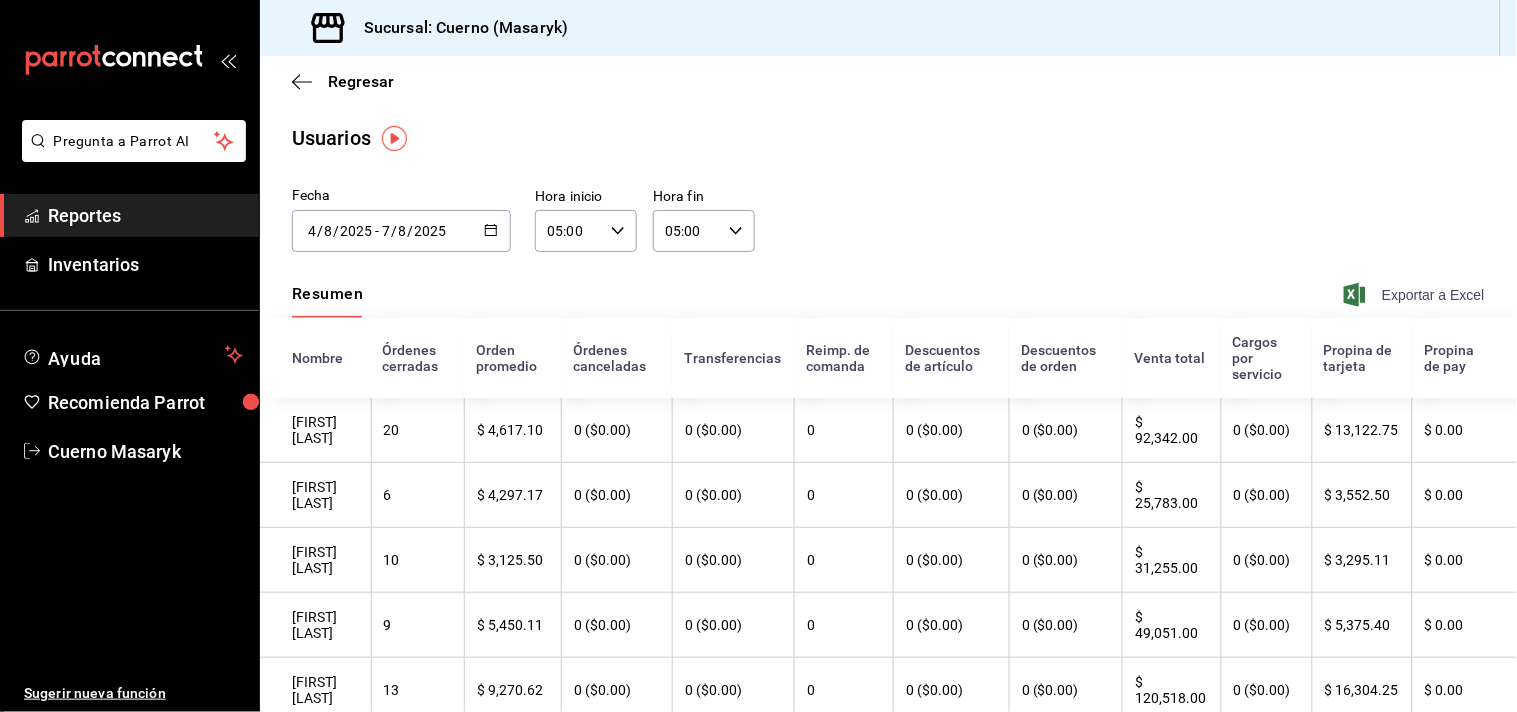 click on "Exportar a Excel" at bounding box center (1416, 295) 